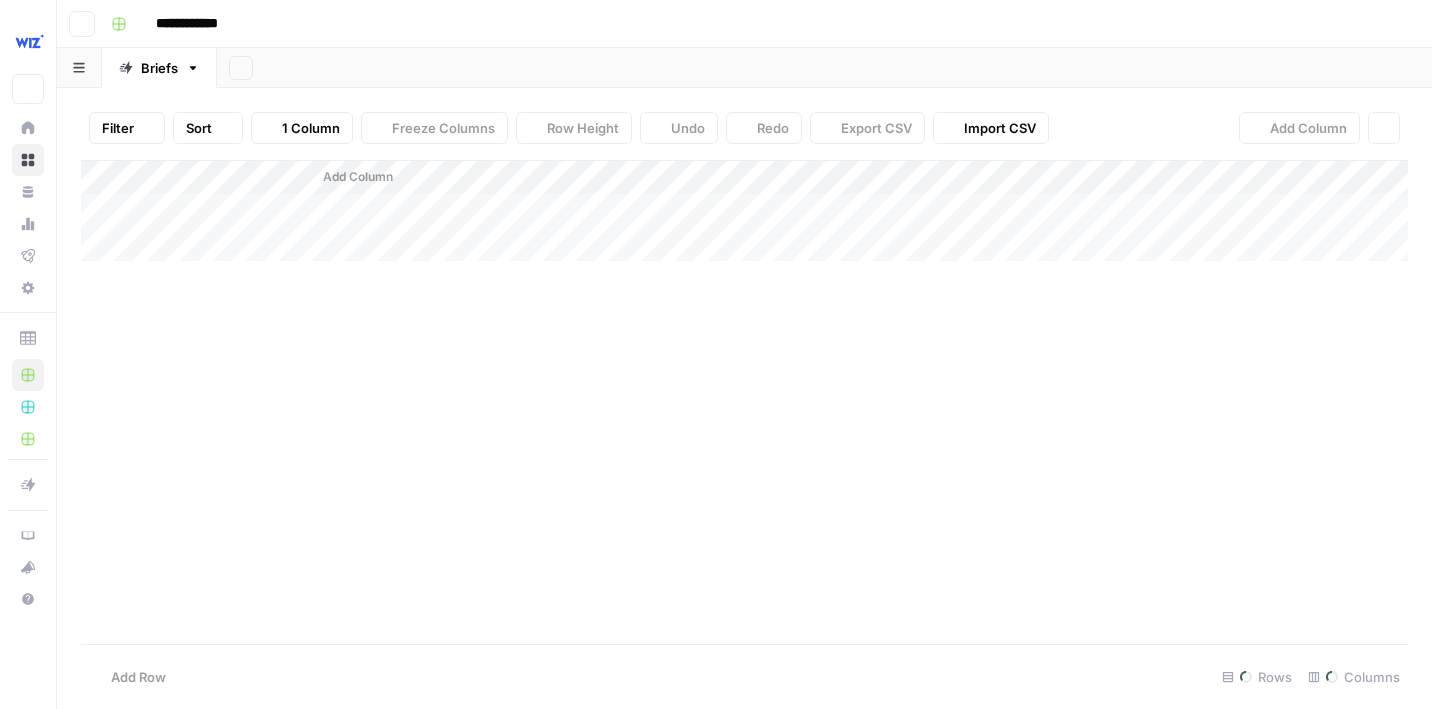 scroll, scrollTop: 0, scrollLeft: 0, axis: both 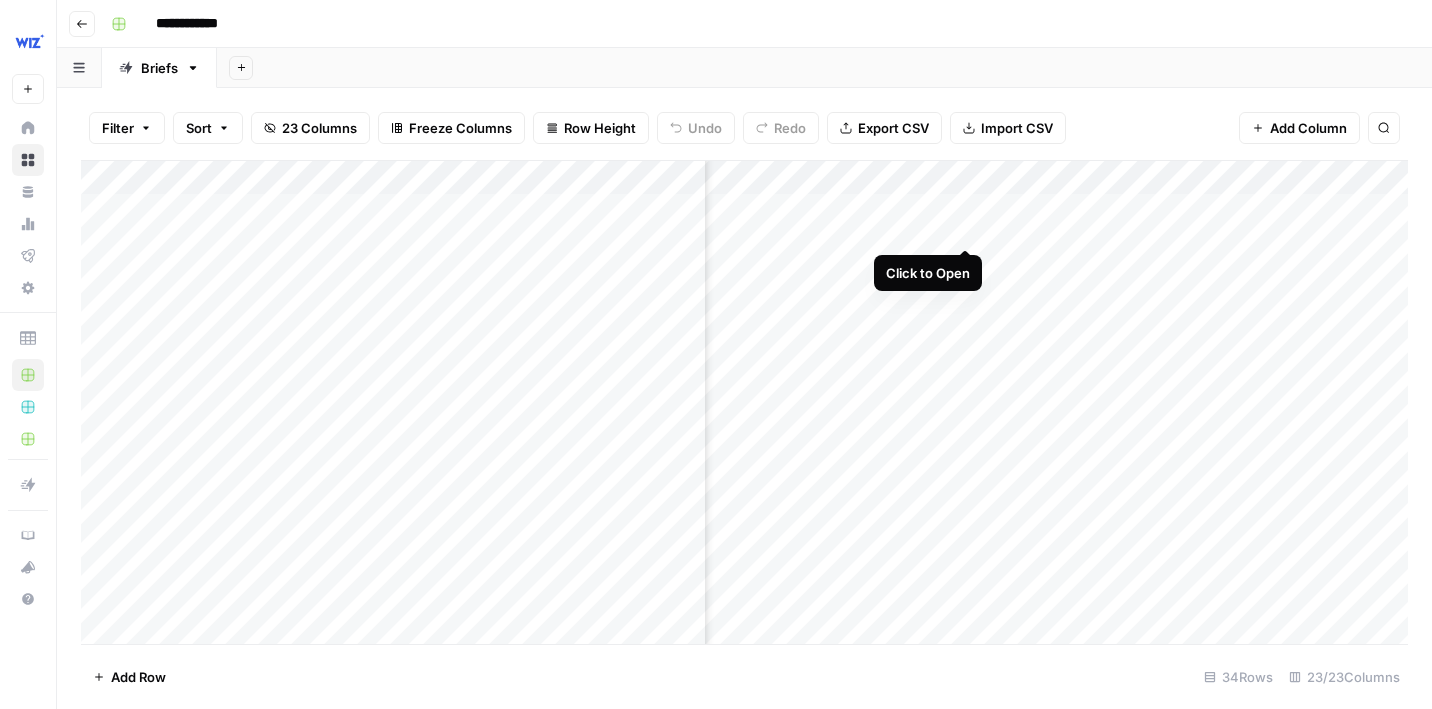 click on "Add Column" at bounding box center [744, 402] 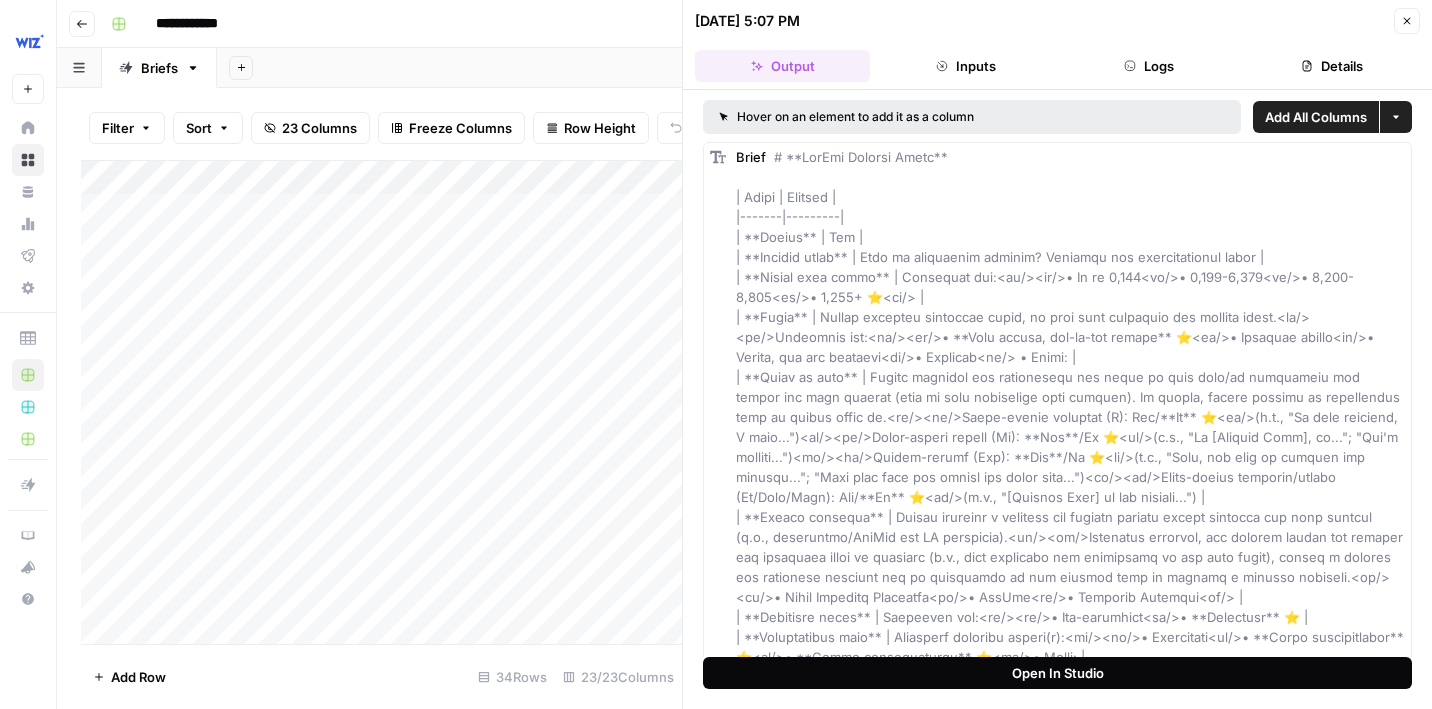 click on "Open In Studio" at bounding box center [1057, 673] 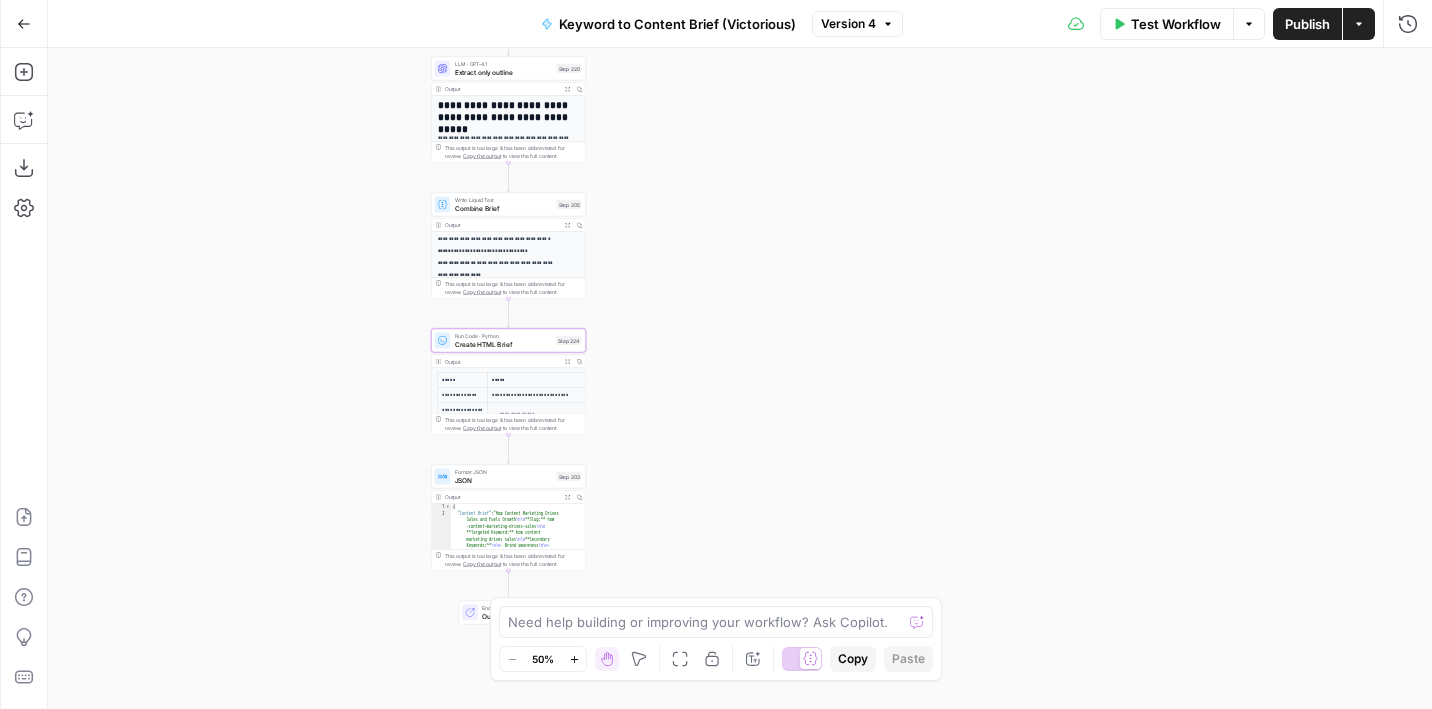 scroll, scrollTop: 0, scrollLeft: 0, axis: both 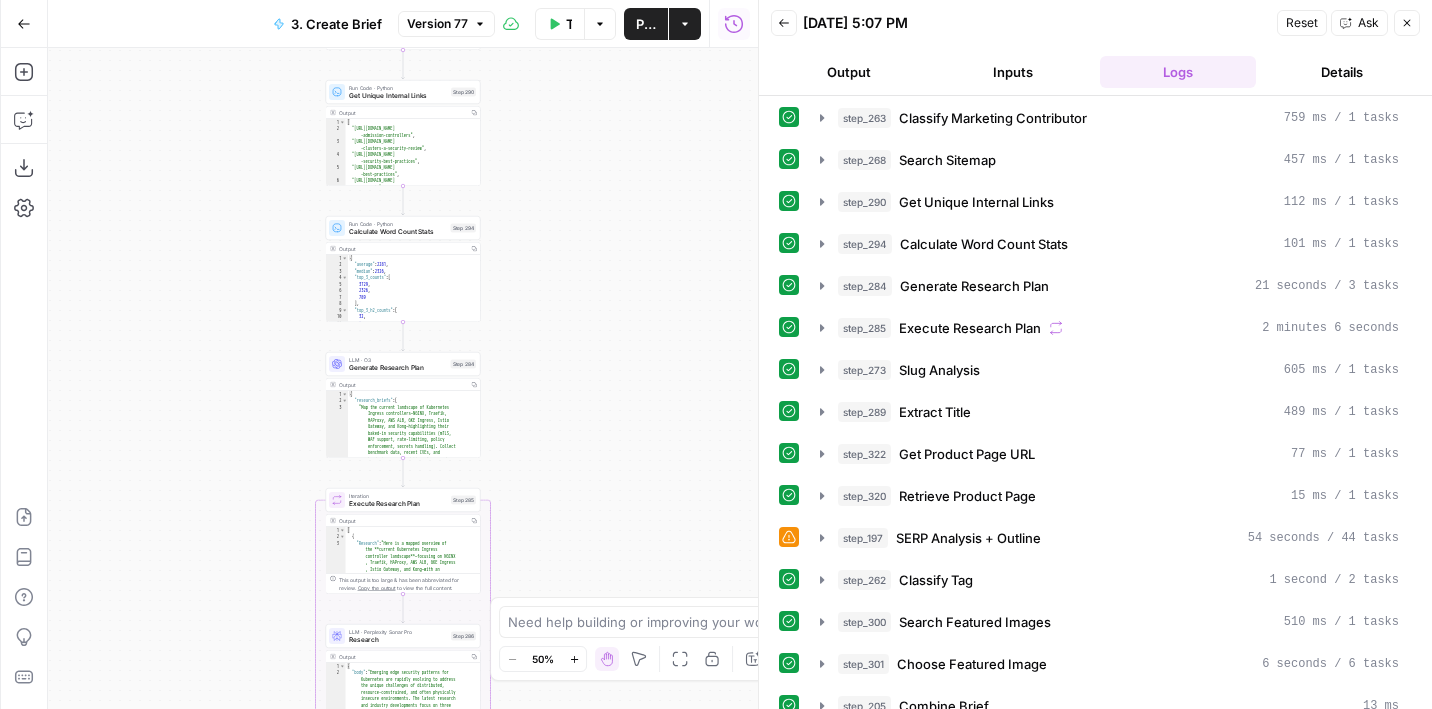 click on "3. Create Brief Version 77" at bounding box center (378, 24) 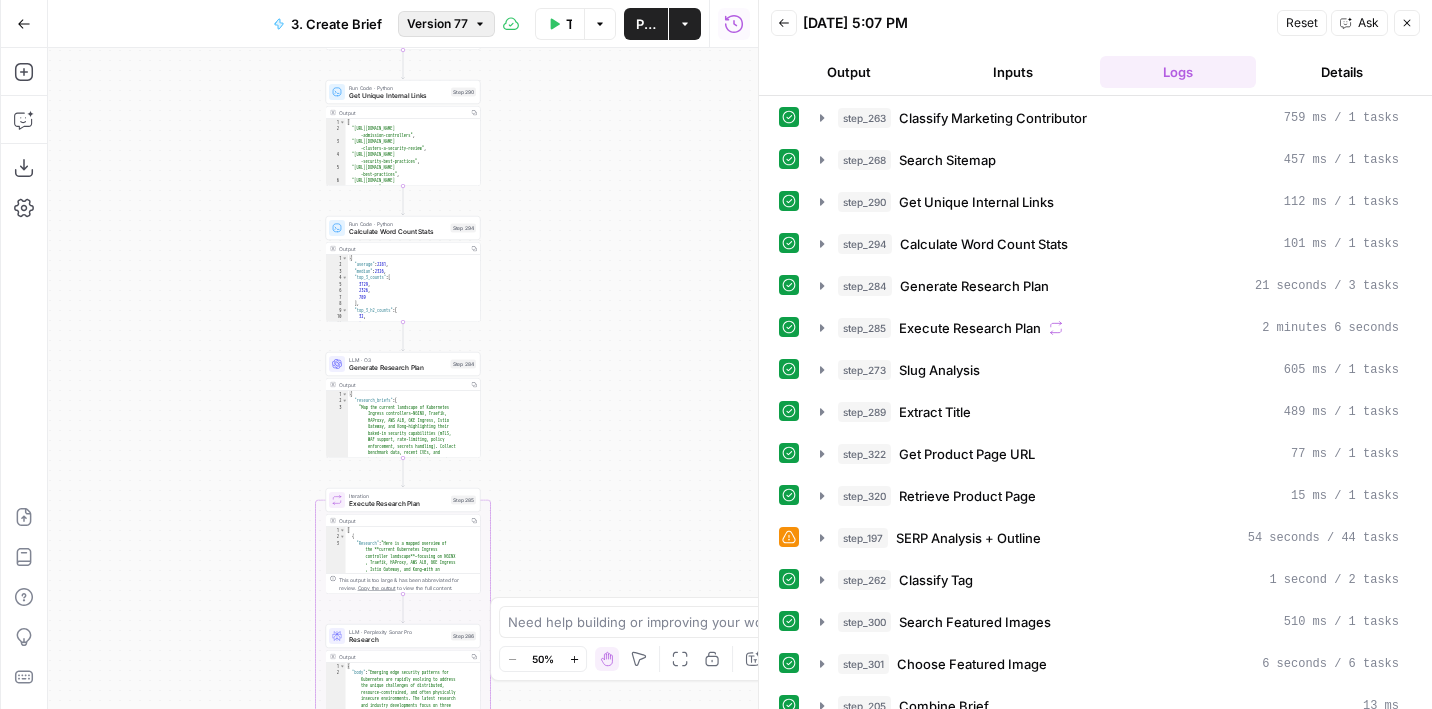 click on "Version 77" at bounding box center (437, 24) 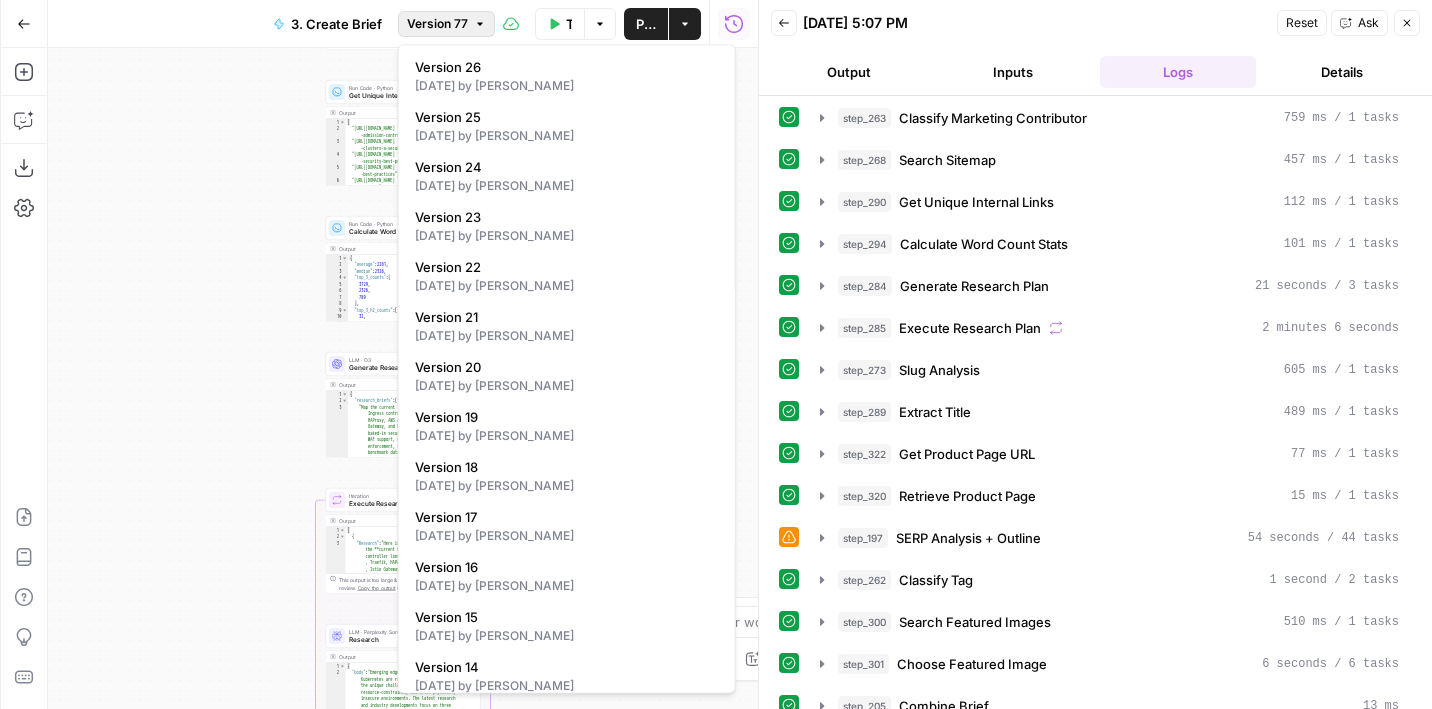 scroll, scrollTop: 3215, scrollLeft: 0, axis: vertical 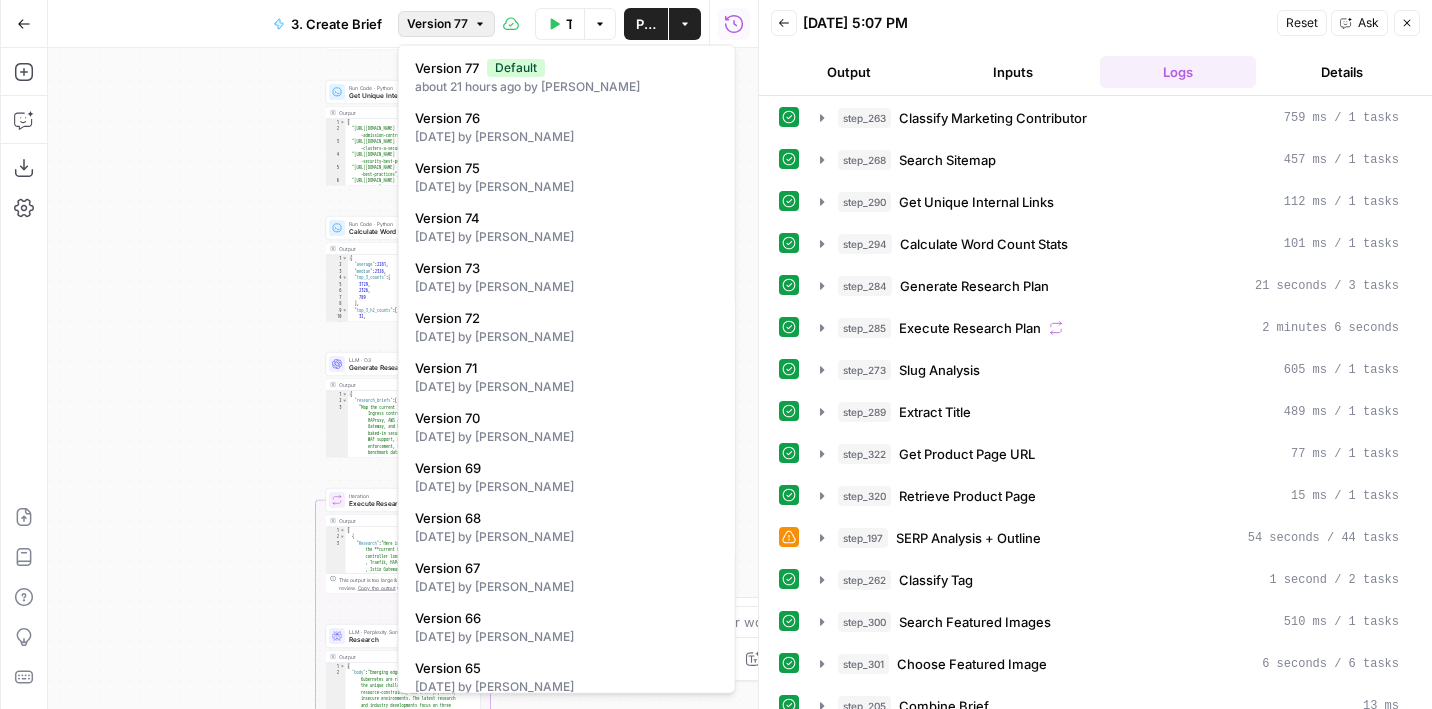 click on "true false Workflow Set Inputs Inputs Run Code · JavaScript Structure Competitor Keywords Step 212 Output Copy 1 2 3 4 5 6 7 8 9 10 11 12 [    {      "Keyword" :  "ingress what is" ,      "Search Volume" :  170 ,      "Keyword Difficulty" :  40 ,      "Article Count" :  8    } ,    {      "Keyword" :  "kubernetes_ingress" ,      "Search Volume" :  70 ,      "Keyword Difficulty" :  48 ,      "Article Count" :  8     XXXXXXXXXXXXXXXXXXXXXXXXXXXXXXXXXXXXXXXXXXXXXXXXXXXXXXXXXXXXXXXXXXXXXXXXXXXXXXXXXXXXXXXXXXXXXXXXXXXXXXXXXXXXXXXXXXXXXXXXXXXXXXXXXXXXXXXXXXXXXXXXXXXXXXXXXXXXXXXXXXXXXXXXXXXXXXXXXXXXXXXXXXXXXXXXXXXXXXXXXXXXXXXXXXXXXXXXXXXXXXXXXXXXXXXXXXXXXXXXXXXXXXXXXXXXXXXXXXXXXXXXXXXXXXXXXXXXXXXXXXXXXXXXXXXXXXXXXXXXXXXXXXXXXXXXXXXXXXXXXXXXXXXXXXXXXXXXXXXXXXXXXXXXXXXXXXXXXXXXXXXXXXXXXXXXXXXXXXXXXXXXXXXXXXXXXXXXXXXXXXXXXXXXXXXXXXXXXXXXXXXXXXXXXXXXXXXXXXXXXXXXXXXXXXXXXXXXXXXXXXXXXXXXXXXXXXXXXXXXXXXXXXXXXXXXXXXXXXXXXXXXXXXXXXXX Run Code · Python Format Keywords Step 304 Output Copy 1 2 3 4 5 6 7 8 9 10 11 12 [    ," at bounding box center (403, 378) 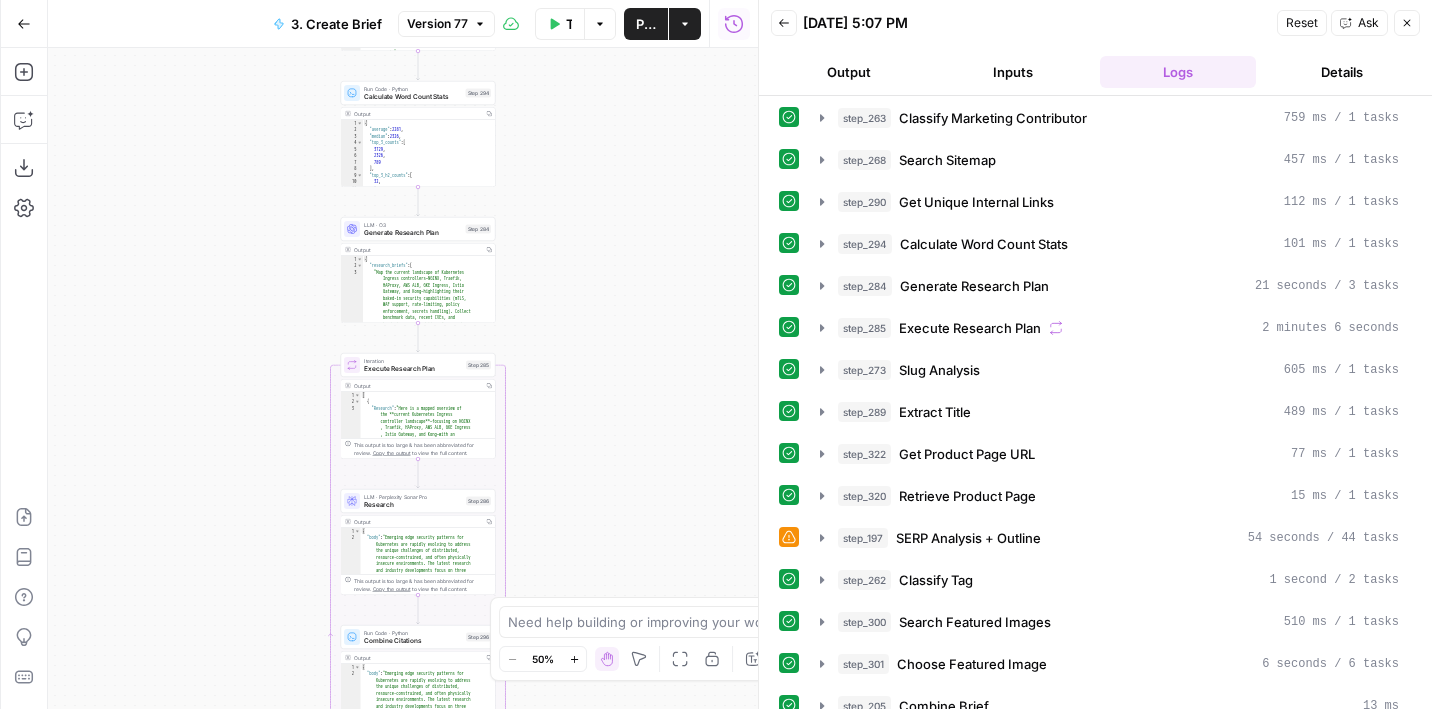 drag, startPoint x: 554, startPoint y: 312, endPoint x: 569, endPoint y: 254, distance: 59.908264 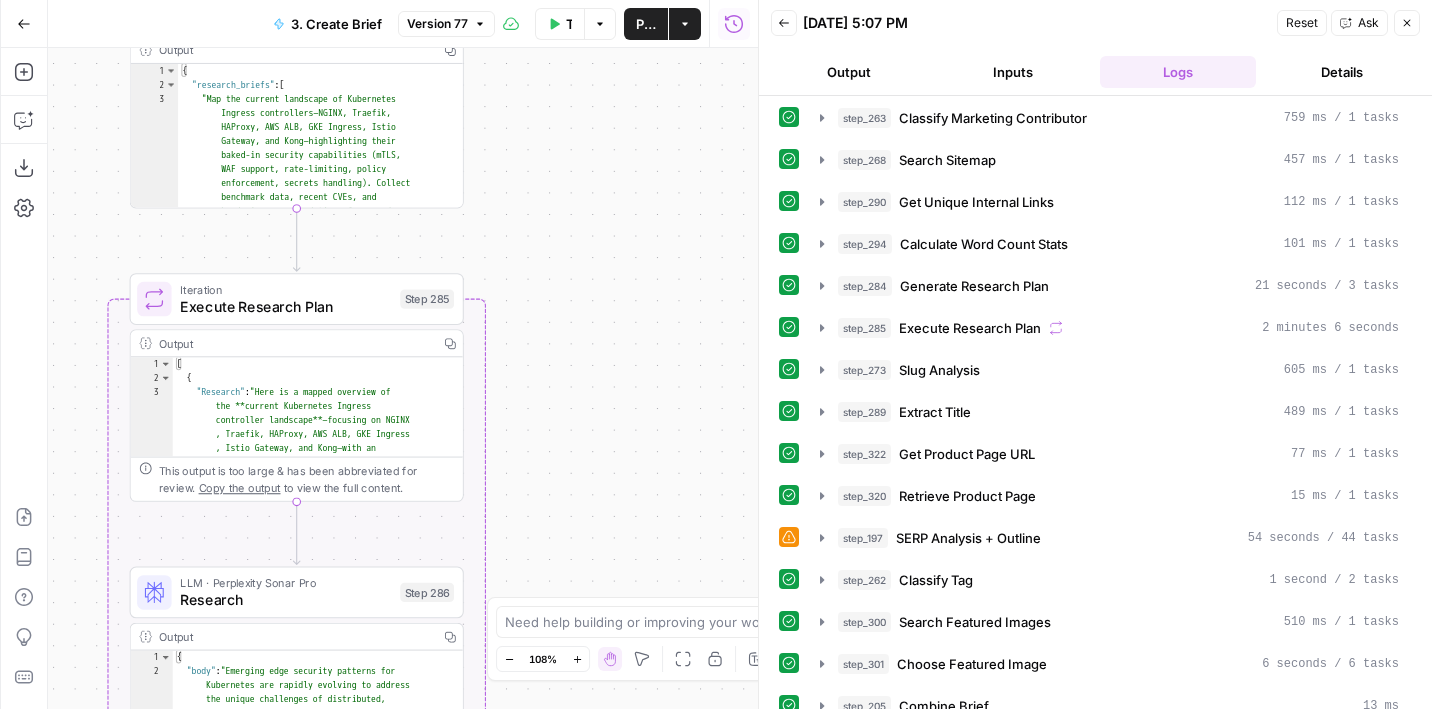 drag, startPoint x: 580, startPoint y: 402, endPoint x: 652, endPoint y: 313, distance: 114.47707 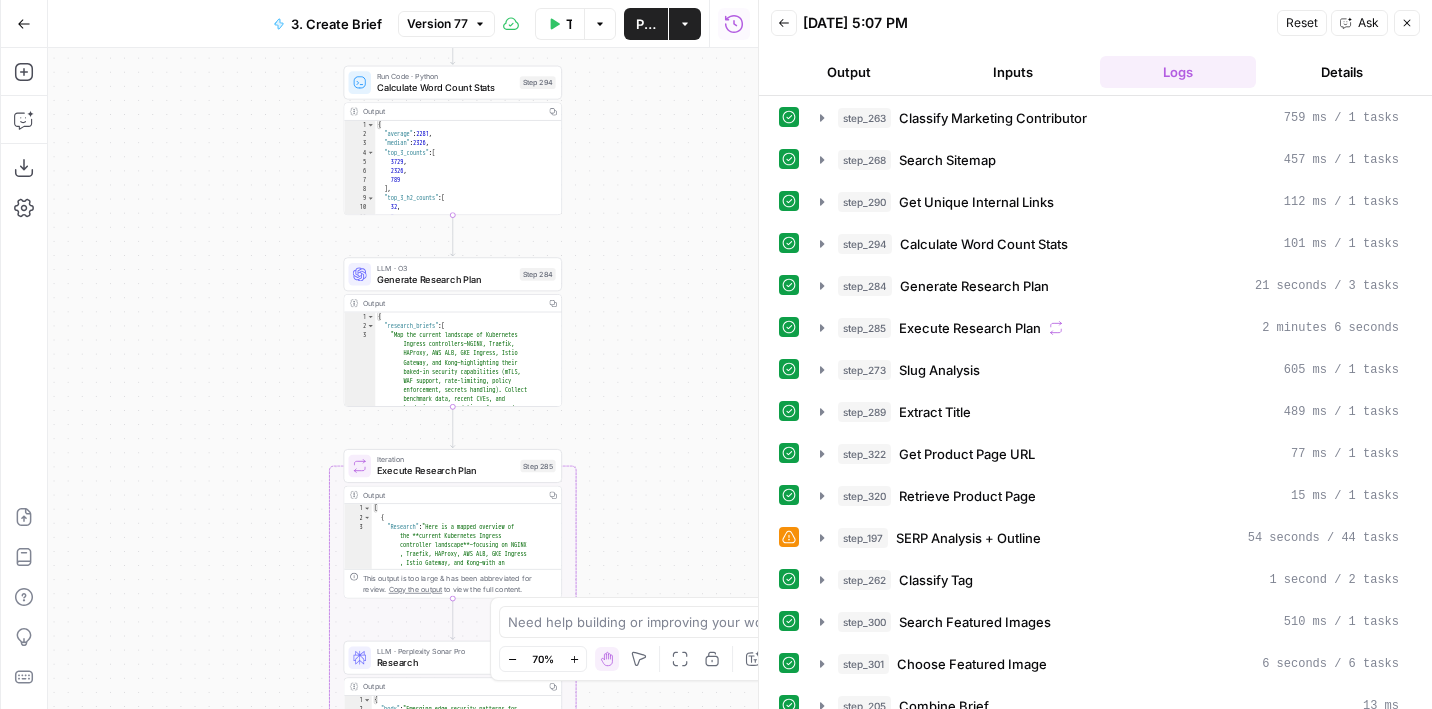 drag, startPoint x: 642, startPoint y: 262, endPoint x: 642, endPoint y: 584, distance: 322 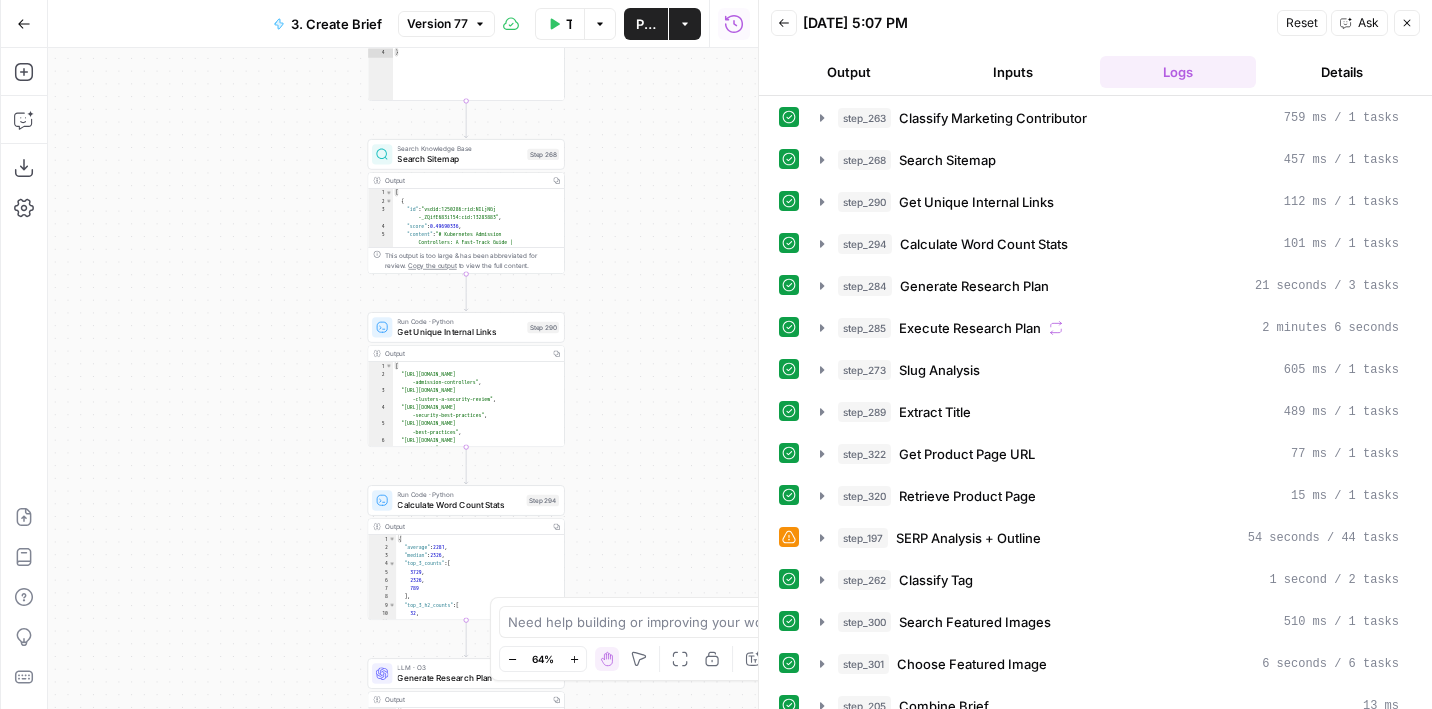 drag, startPoint x: 649, startPoint y: 527, endPoint x: 649, endPoint y: 576, distance: 49 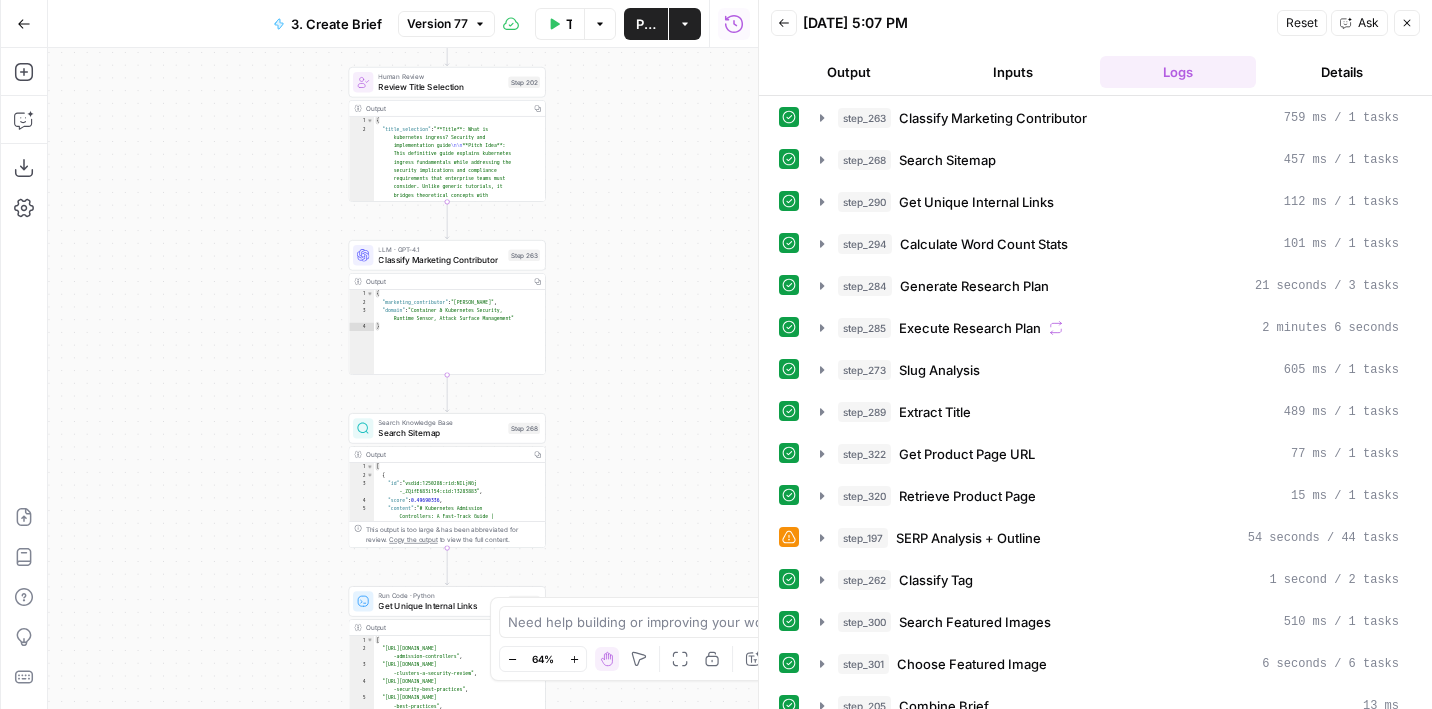 drag, startPoint x: 648, startPoint y: 210, endPoint x: 629, endPoint y: 470, distance: 260.6933 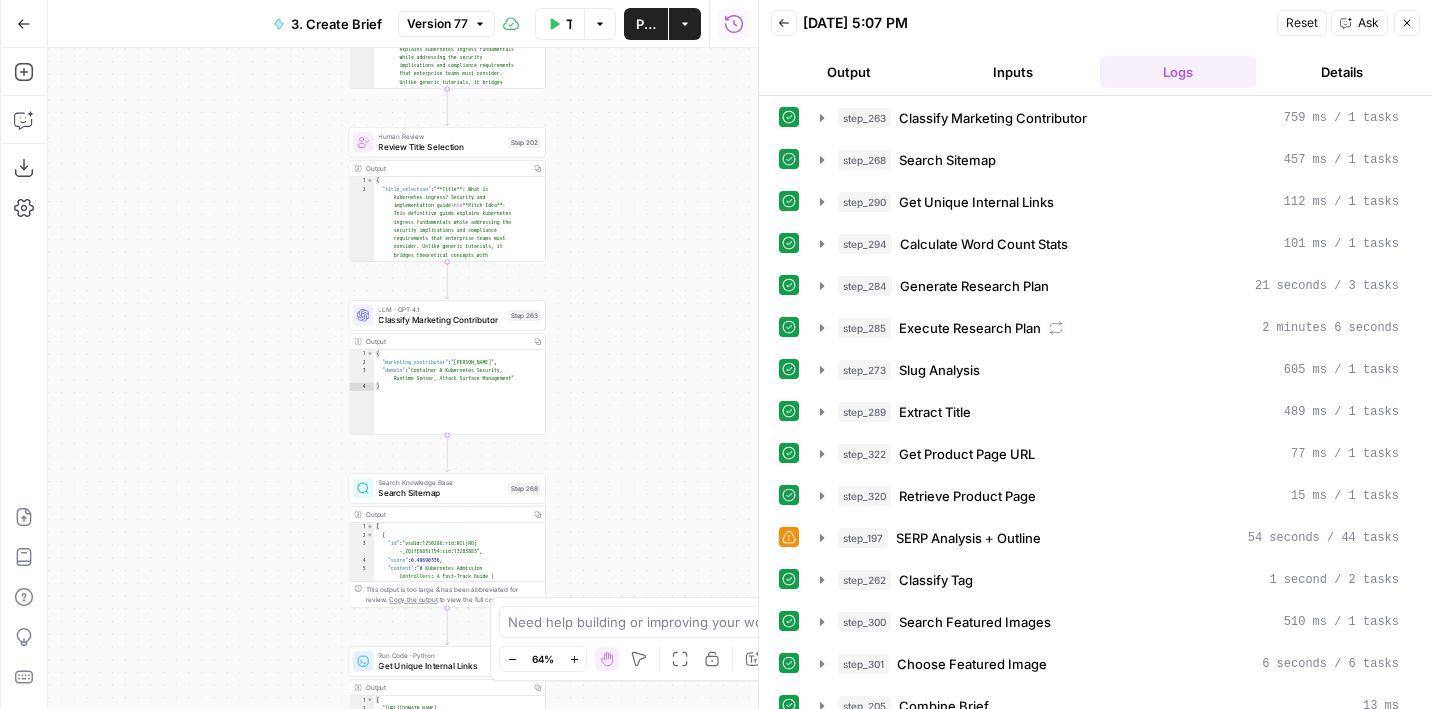 drag, startPoint x: 645, startPoint y: 233, endPoint x: 645, endPoint y: 514, distance: 281 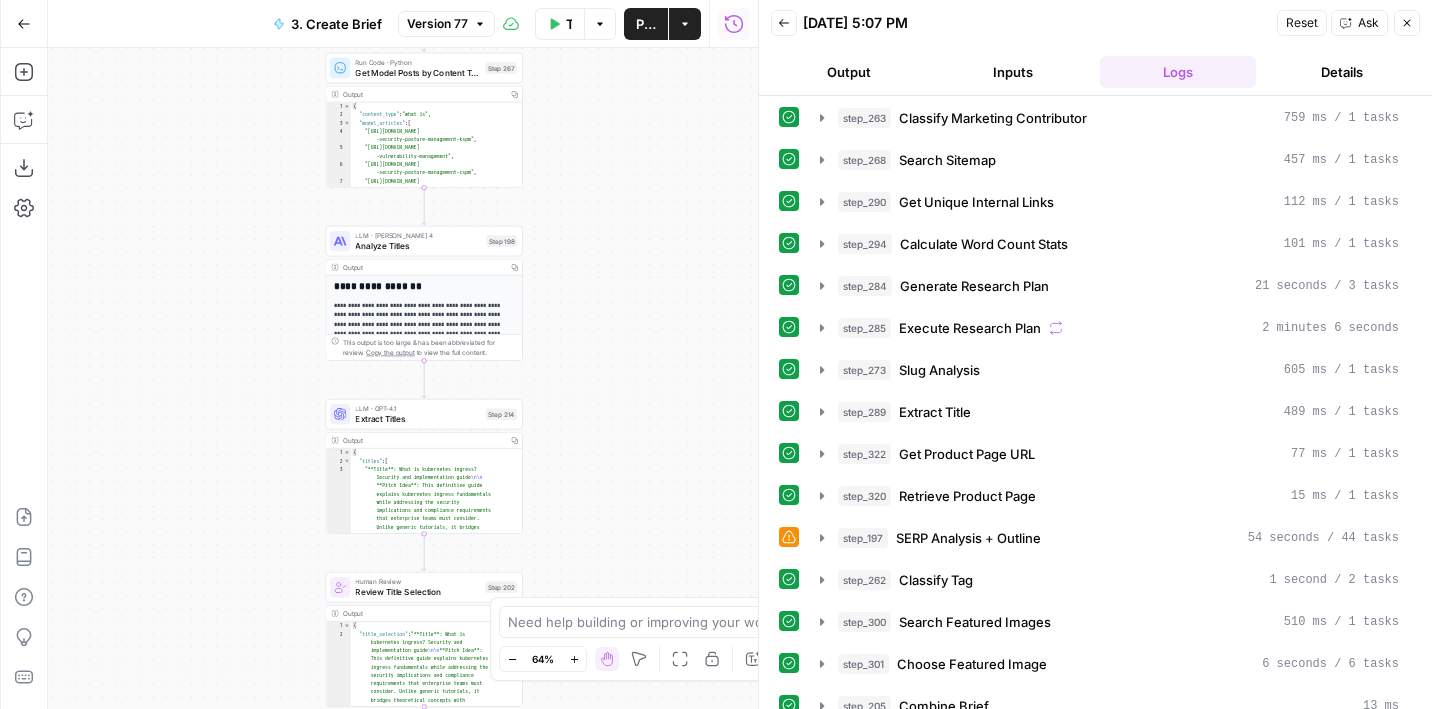 drag, startPoint x: 666, startPoint y: 265, endPoint x: 643, endPoint y: 488, distance: 224.18297 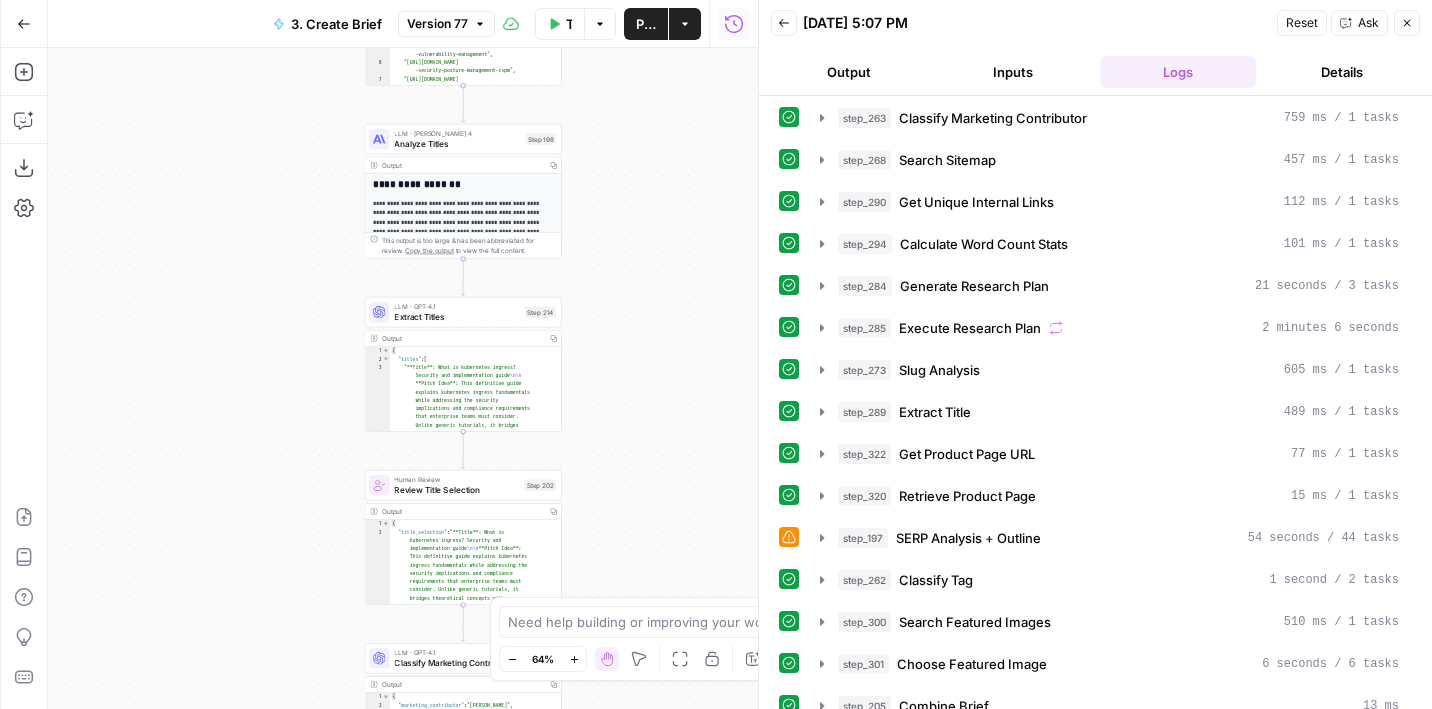 drag, startPoint x: 638, startPoint y: 237, endPoint x: 683, endPoint y: 111, distance: 133.79462 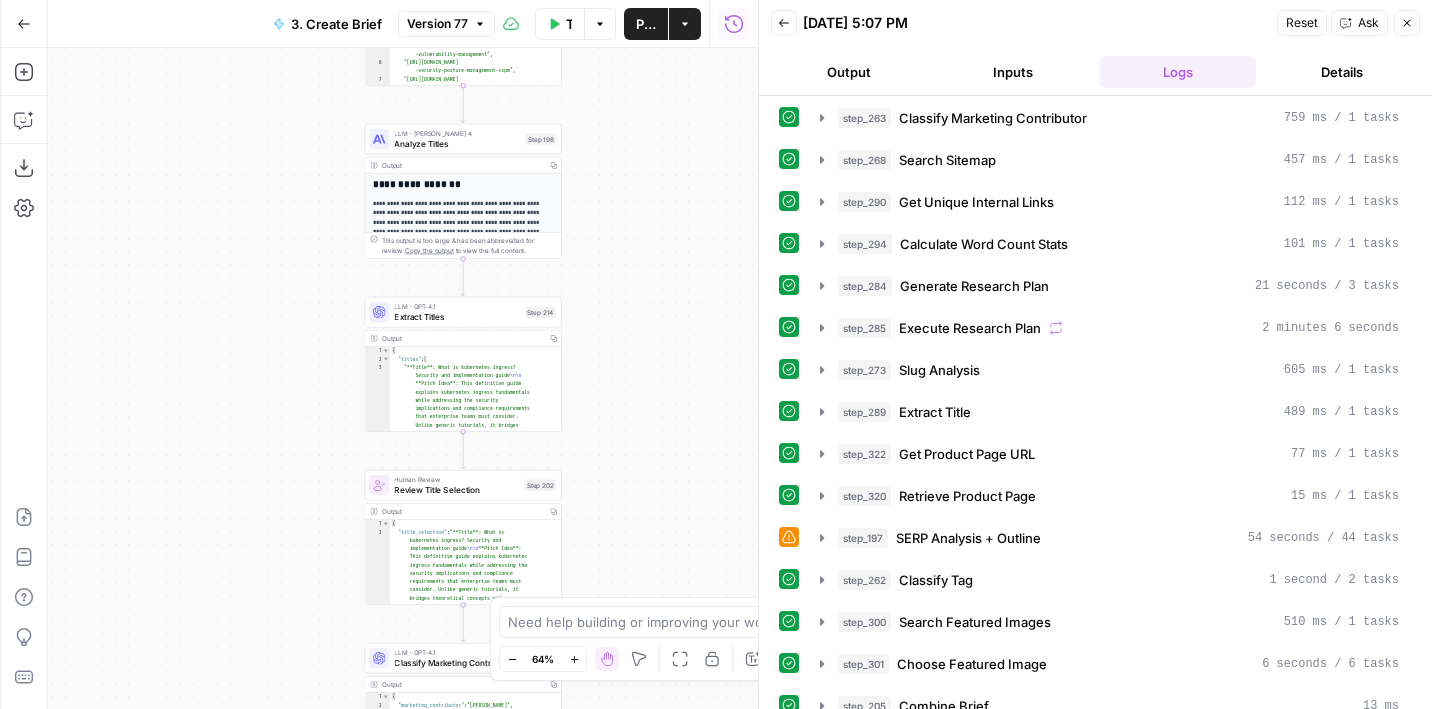 click on "true false Workflow Set Inputs Inputs Run Code · JavaScript Structure Competitor Keywords Step 212 Output Copy 1 2 3 4 5 6 7 8 9 10 11 12 [    {      "Keyword" :  "ingress what is" ,      "Search Volume" :  170 ,      "Keyword Difficulty" :  40 ,      "Article Count" :  8    } ,    {      "Keyword" :  "kubernetes_ingress" ,      "Search Volume" :  70 ,      "Keyword Difficulty" :  48 ,      "Article Count" :  8     XXXXXXXXXXXXXXXXXXXXXXXXXXXXXXXXXXXXXXXXXXXXXXXXXXXXXXXXXXXXXXXXXXXXXXXXXXXXXXXXXXXXXXXXXXXXXXXXXXXXXXXXXXXXXXXXXXXXXXXXXXXXXXXXXXXXXXXXXXXXXXXXXXXXXXXXXXXXXXXXXXXXXXXXXXXXXXXXXXXXXXXXXXXXXXXXXXXXXXXXXXXXXXXXXXXXXXXXXXXXXXXXXXXXXXXXXXXXXXXXXXXXXXXXXXXXXXXXXXXXXXXXXXXXXXXXXXXXXXXXXXXXXXXXXXXXXXXXXXXXXXXXXXXXXXXXXXXXXXXXXXXXXXXXXXXXXXXXXXXXXXXXXXXXXXXXXXXXXXXXXXXXXXXXXXXXXXXXXXXXXXXXXXXXXXXXXXXXXXXXXXXXXXXXXXXXXXXXXXXXXXXXXXXXXXXXXXXXXXXXXXXXXXXXXXXXXXXXXXXXXXXXXXXXXXXXXXXXXXXXXXXXXXXXXXXXXXXXXXXXXXXXXXXXXXXX Run Code · Python Format Keywords Step 304 Output Copy 1 2 3 4 5 6 7 8 9 10 11 12 [    ," at bounding box center (403, 378) 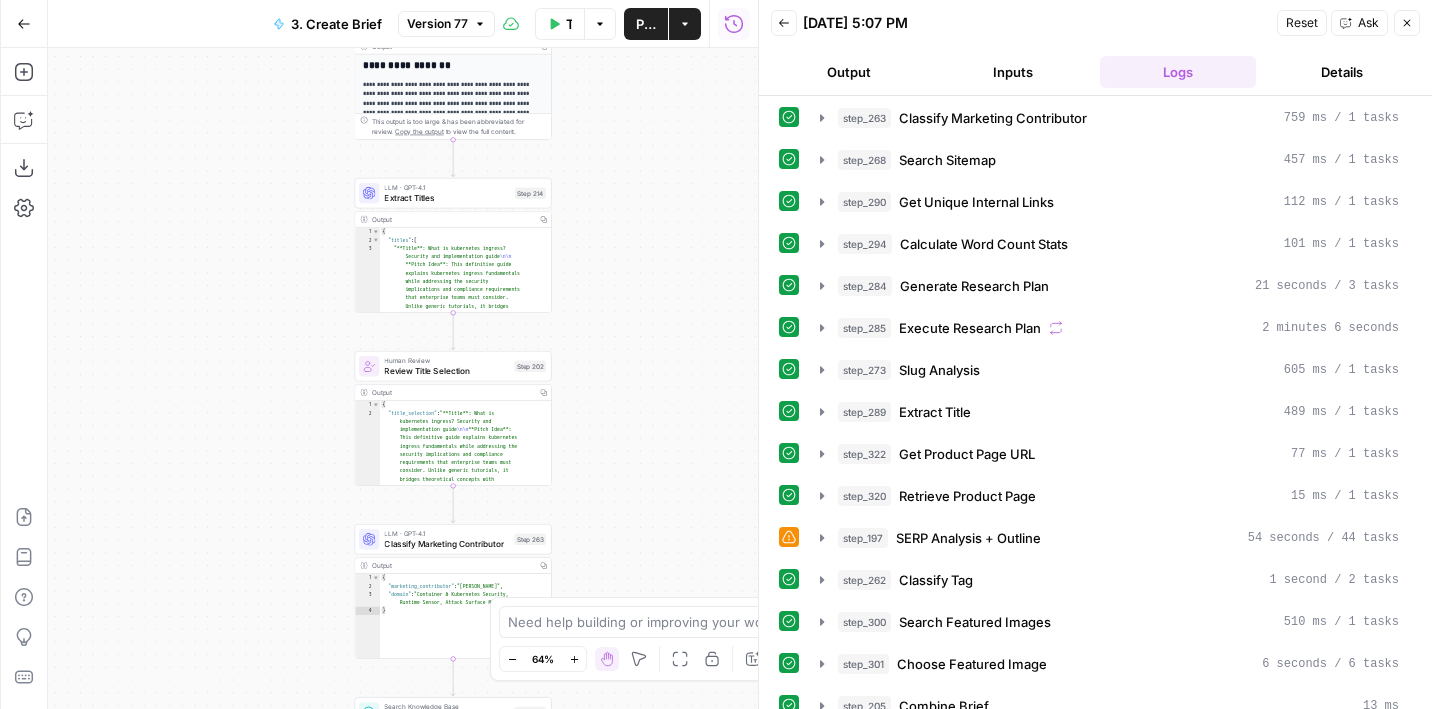 drag, startPoint x: 606, startPoint y: 550, endPoint x: 590, endPoint y: 299, distance: 251.50945 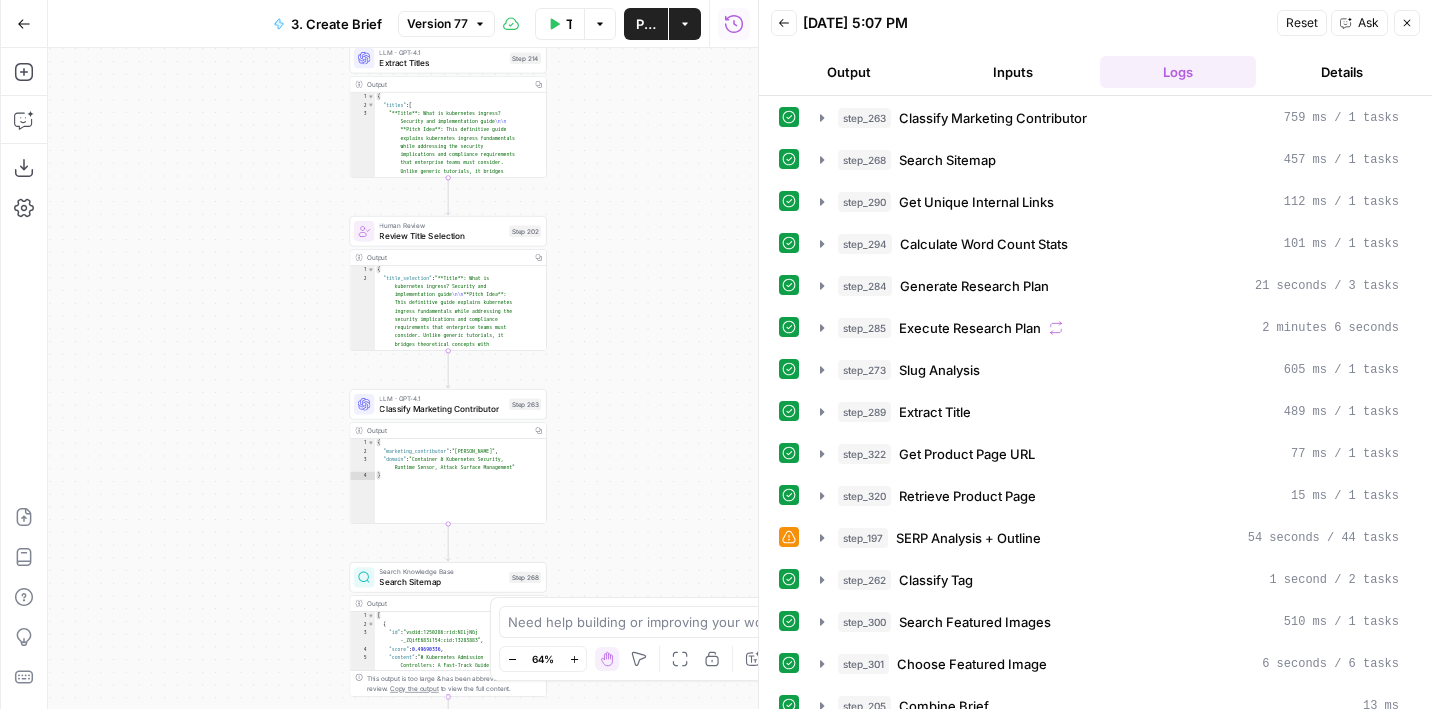 drag, startPoint x: 606, startPoint y: 521, endPoint x: 587, endPoint y: 202, distance: 319.56534 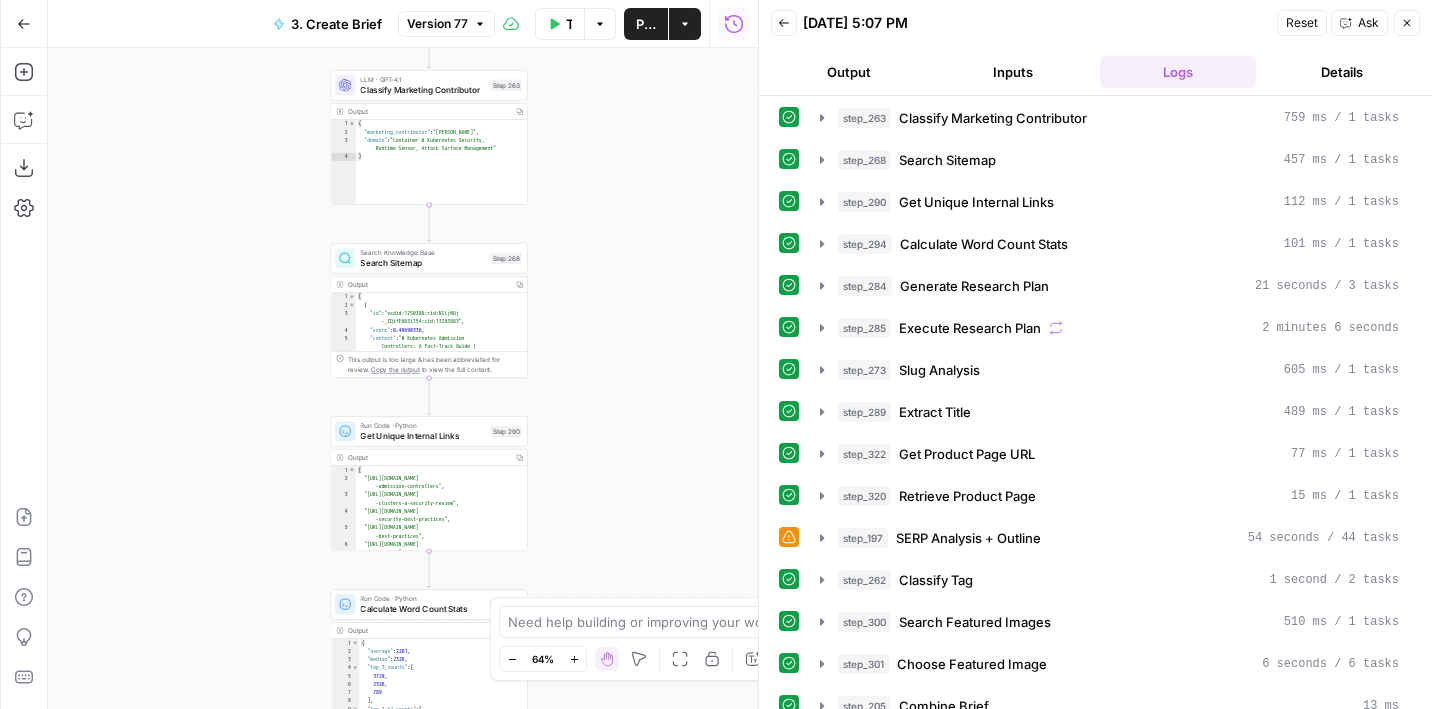 drag, startPoint x: 632, startPoint y: 446, endPoint x: 615, endPoint y: 230, distance: 216.66795 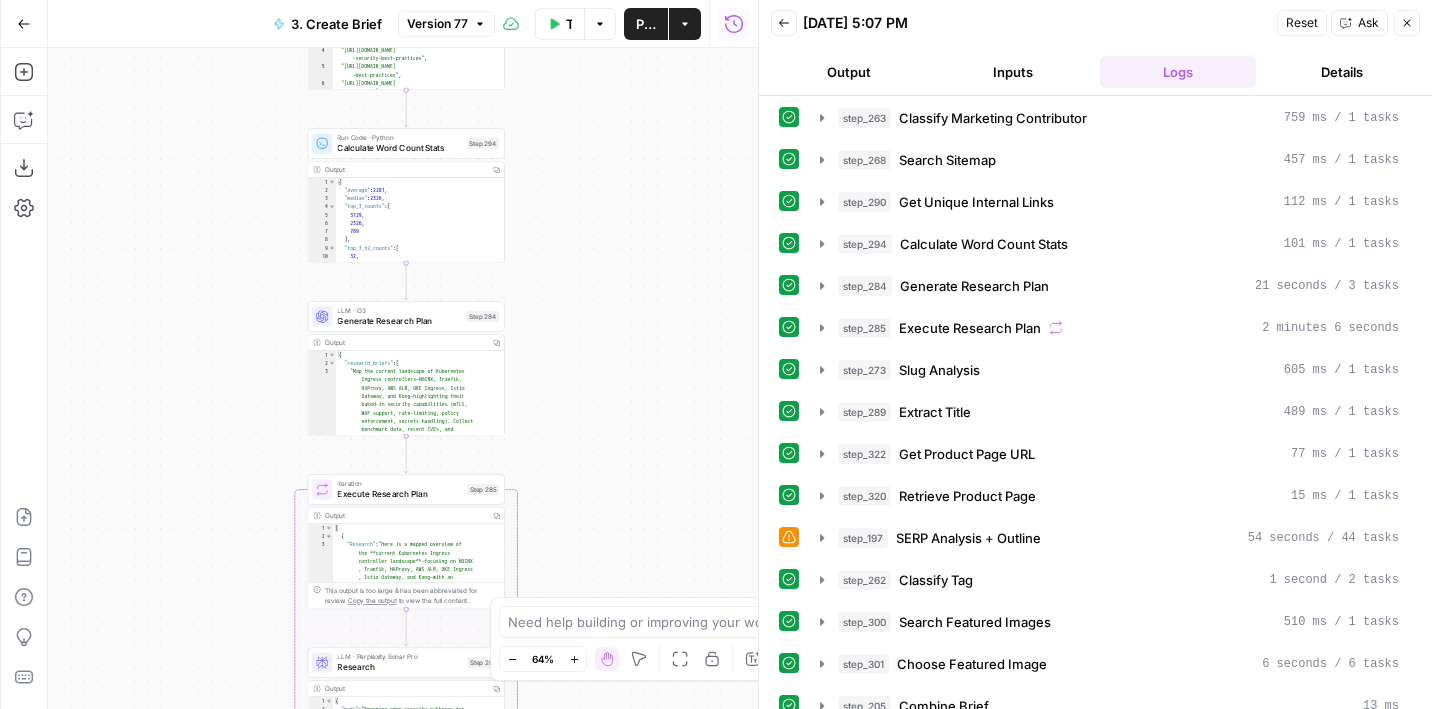 drag, startPoint x: 622, startPoint y: 374, endPoint x: 622, endPoint y: 241, distance: 133 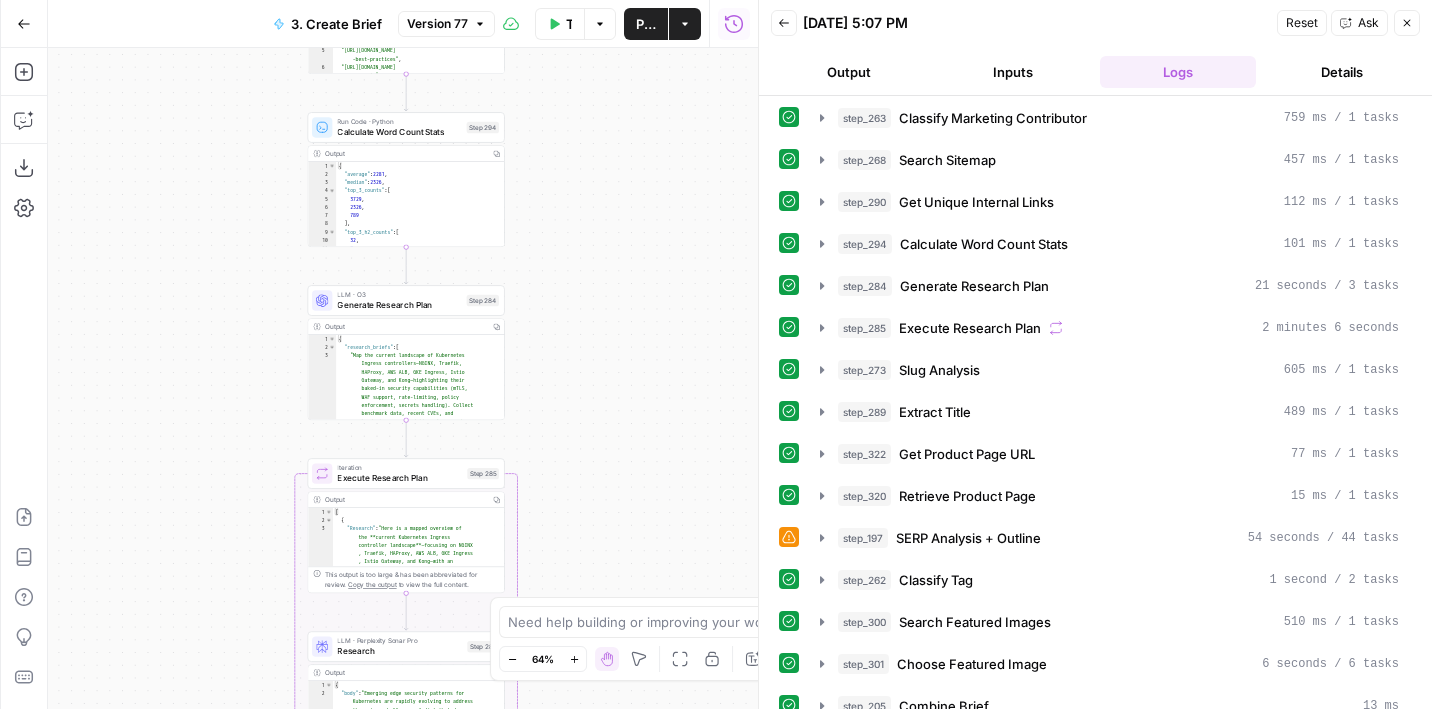drag, startPoint x: 620, startPoint y: 515, endPoint x: 620, endPoint y: 206, distance: 309 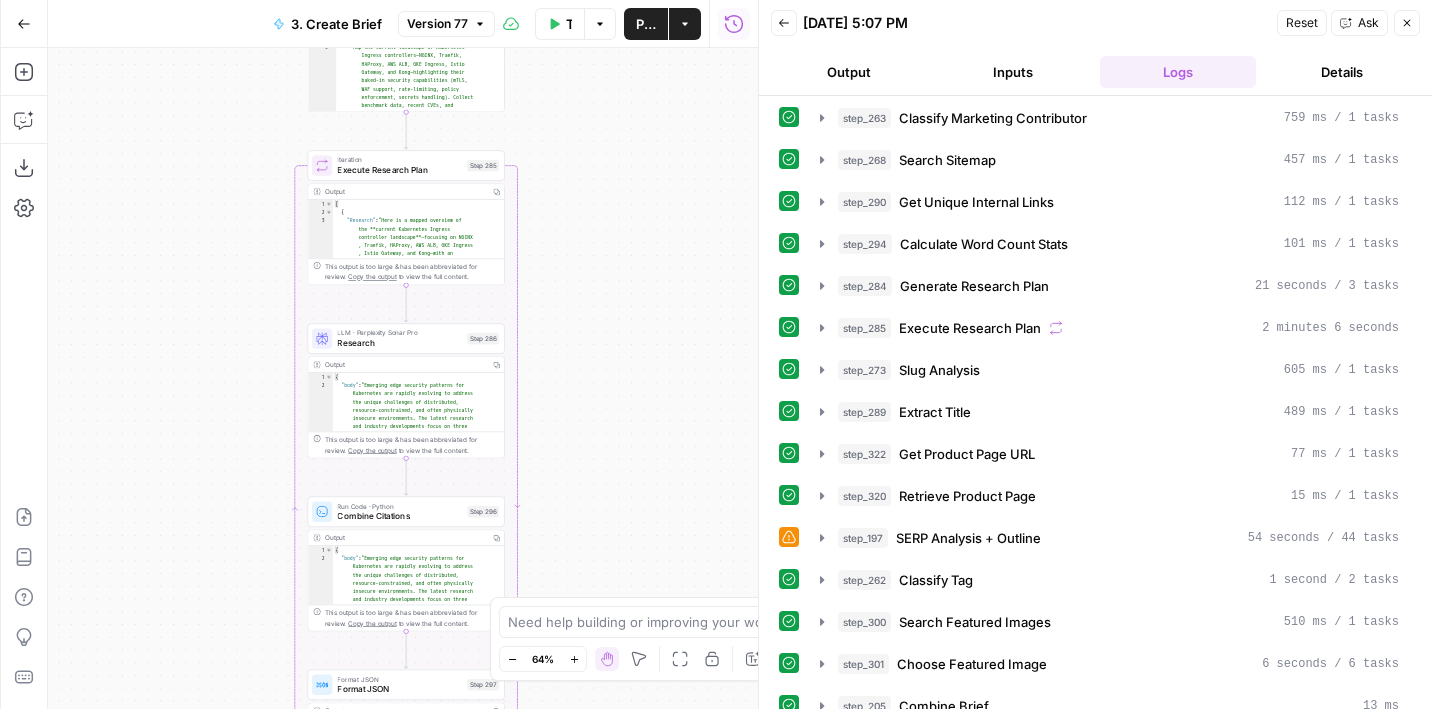 drag, startPoint x: 615, startPoint y: 265, endPoint x: 615, endPoint y: 80, distance: 185 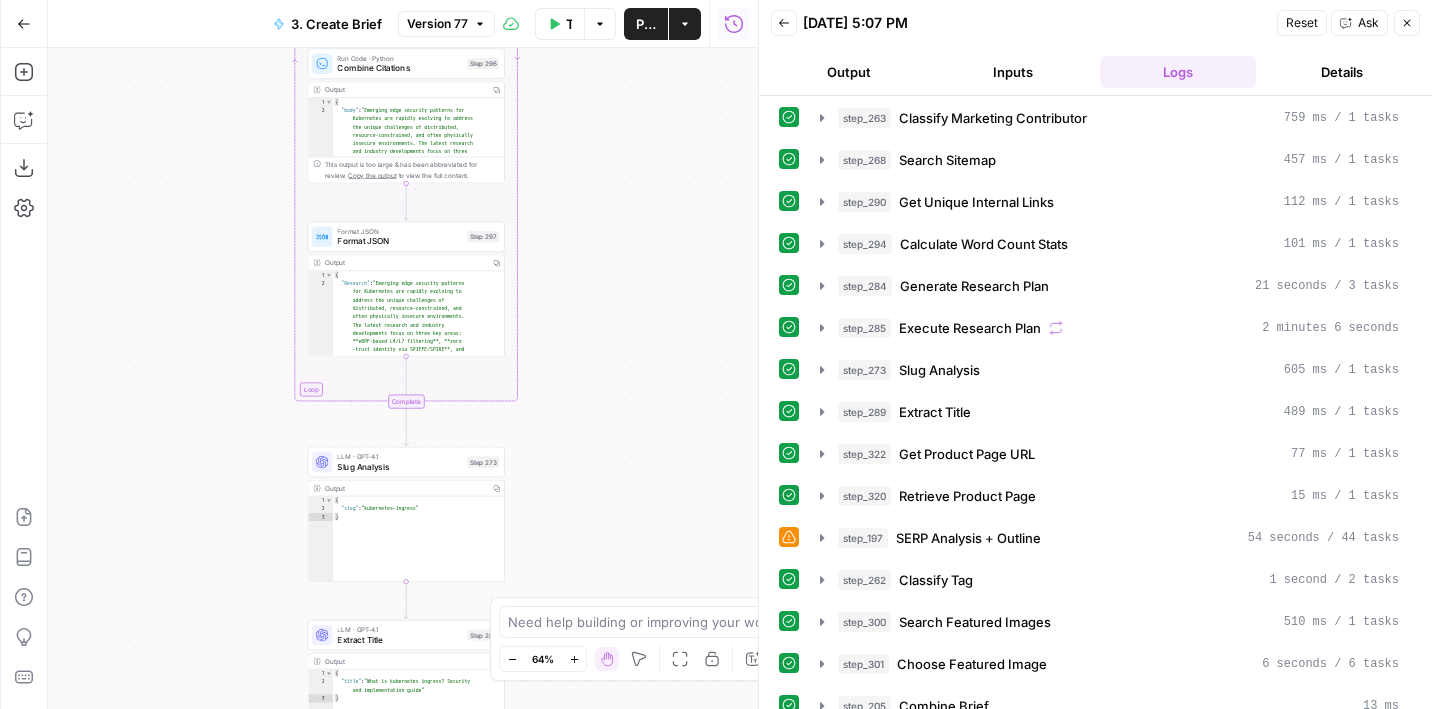 drag, startPoint x: 587, startPoint y: 484, endPoint x: 594, endPoint y: 232, distance: 252.0972 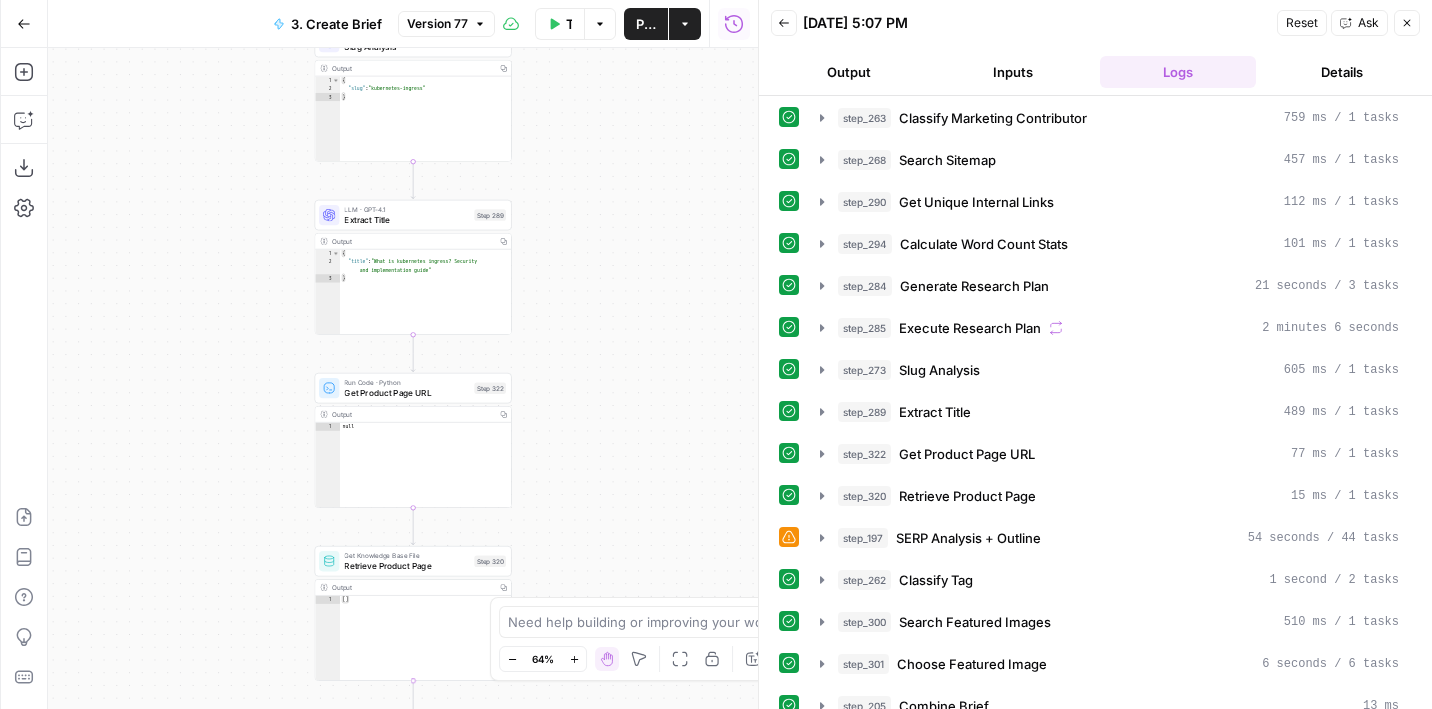 drag, startPoint x: 576, startPoint y: 252, endPoint x: 576, endPoint y: 153, distance: 99 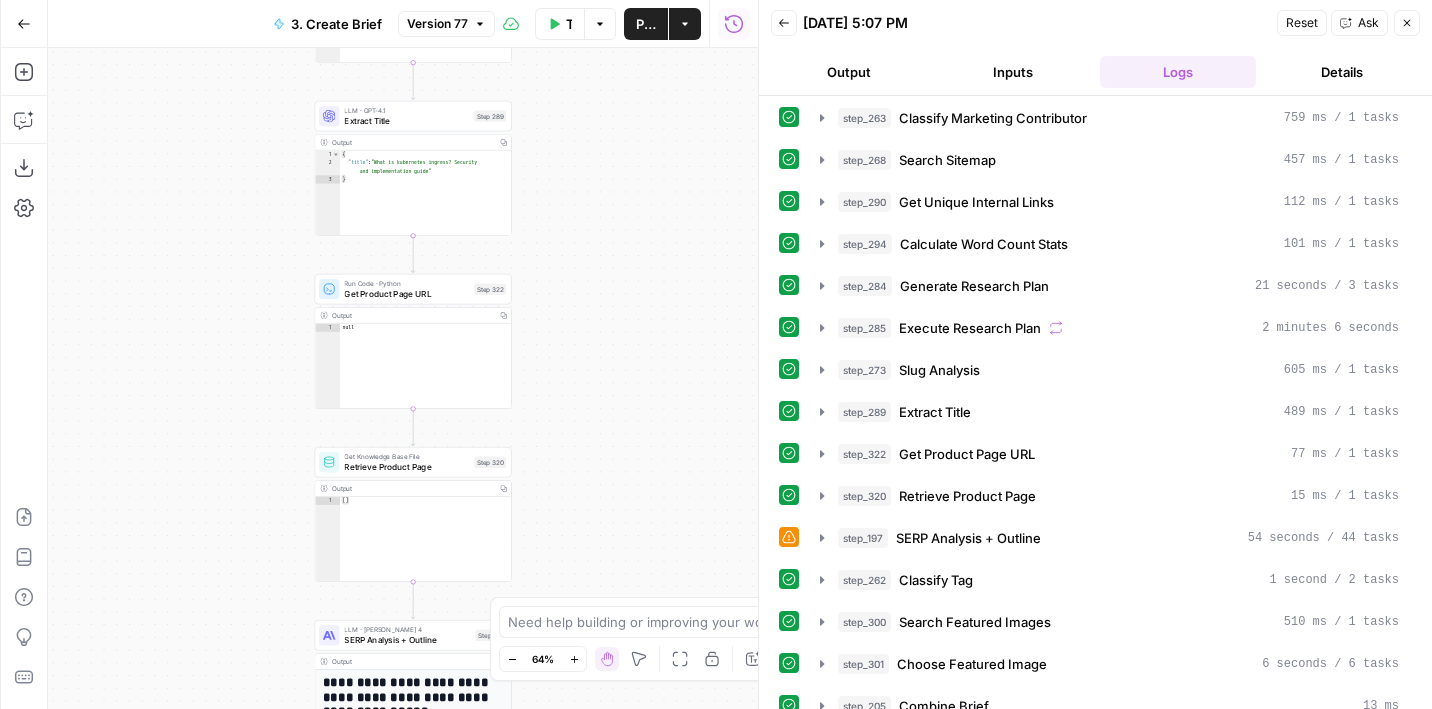 drag, startPoint x: 548, startPoint y: 489, endPoint x: 549, endPoint y: 72, distance: 417.0012 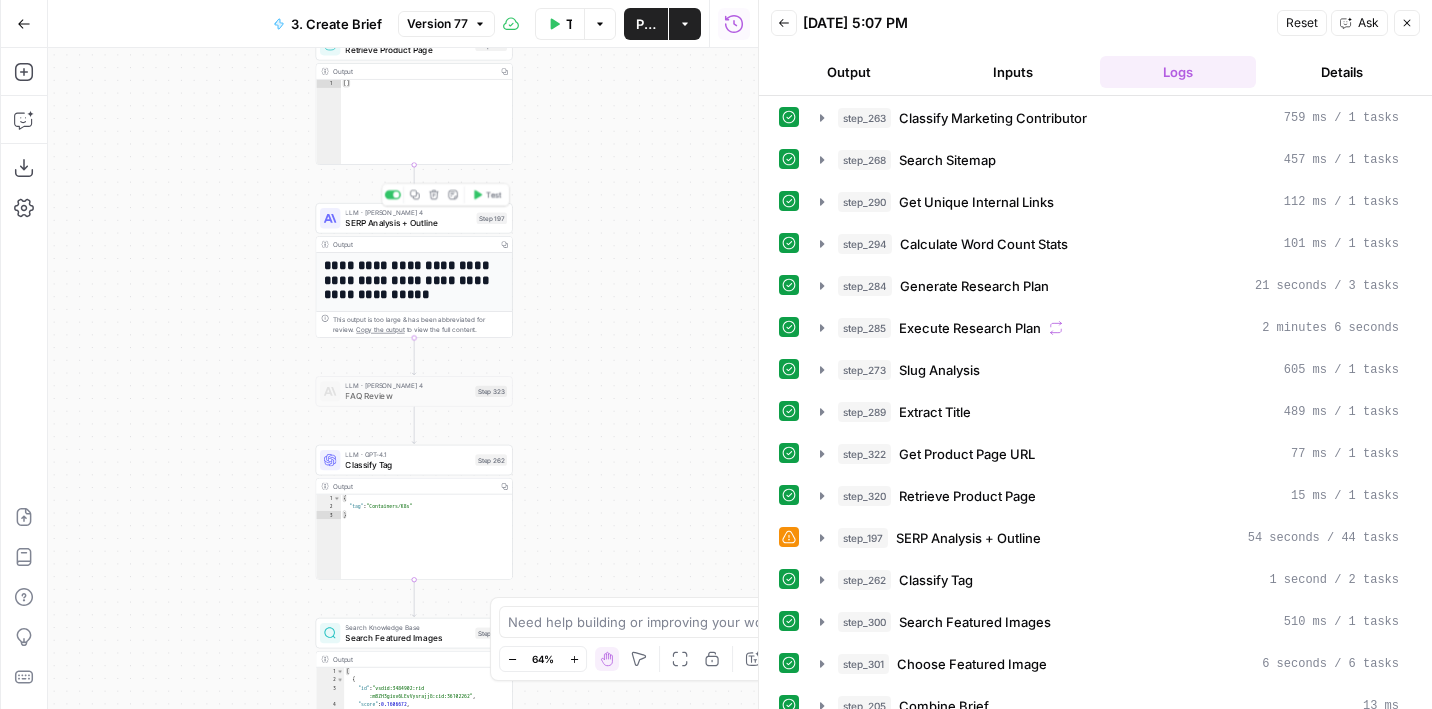 click on "SERP Analysis + Outline" at bounding box center (408, 222) 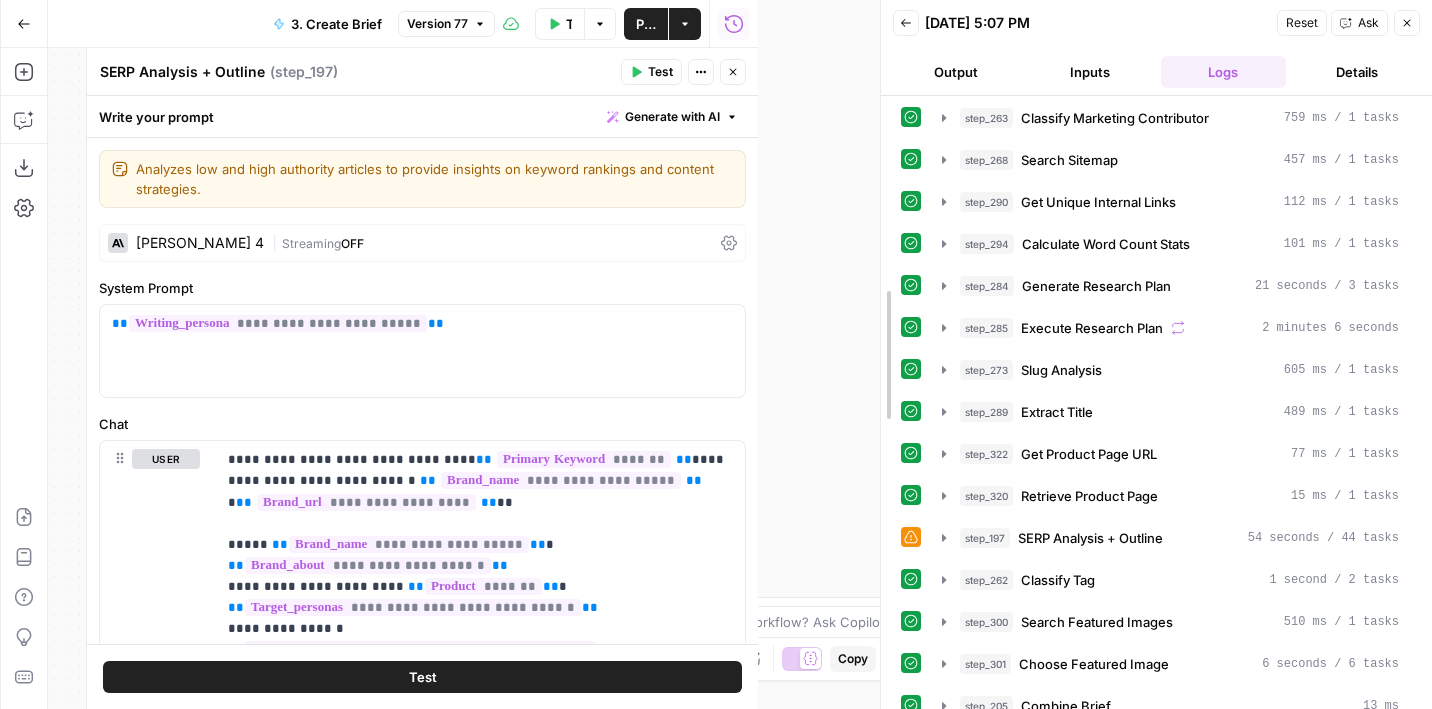 drag, startPoint x: 756, startPoint y: 261, endPoint x: 873, endPoint y: 261, distance: 117 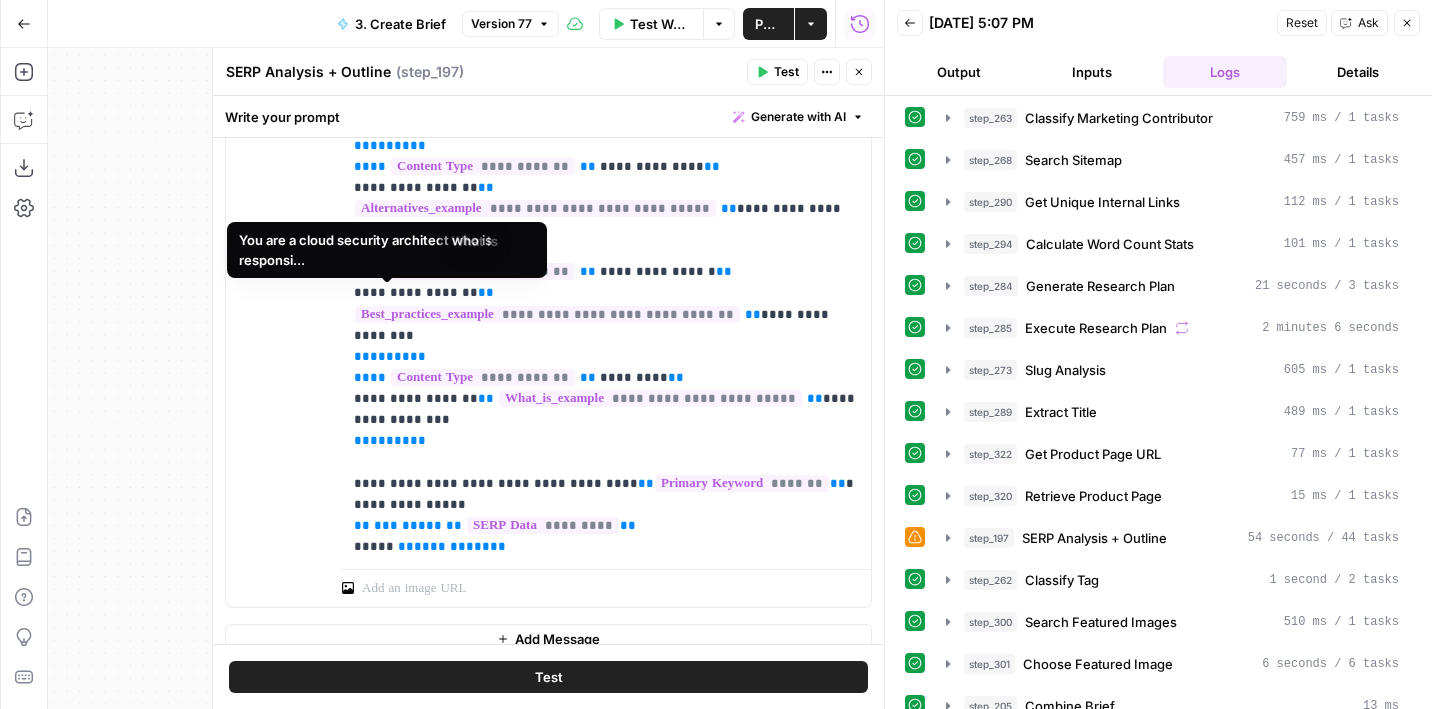 scroll, scrollTop: 765, scrollLeft: 0, axis: vertical 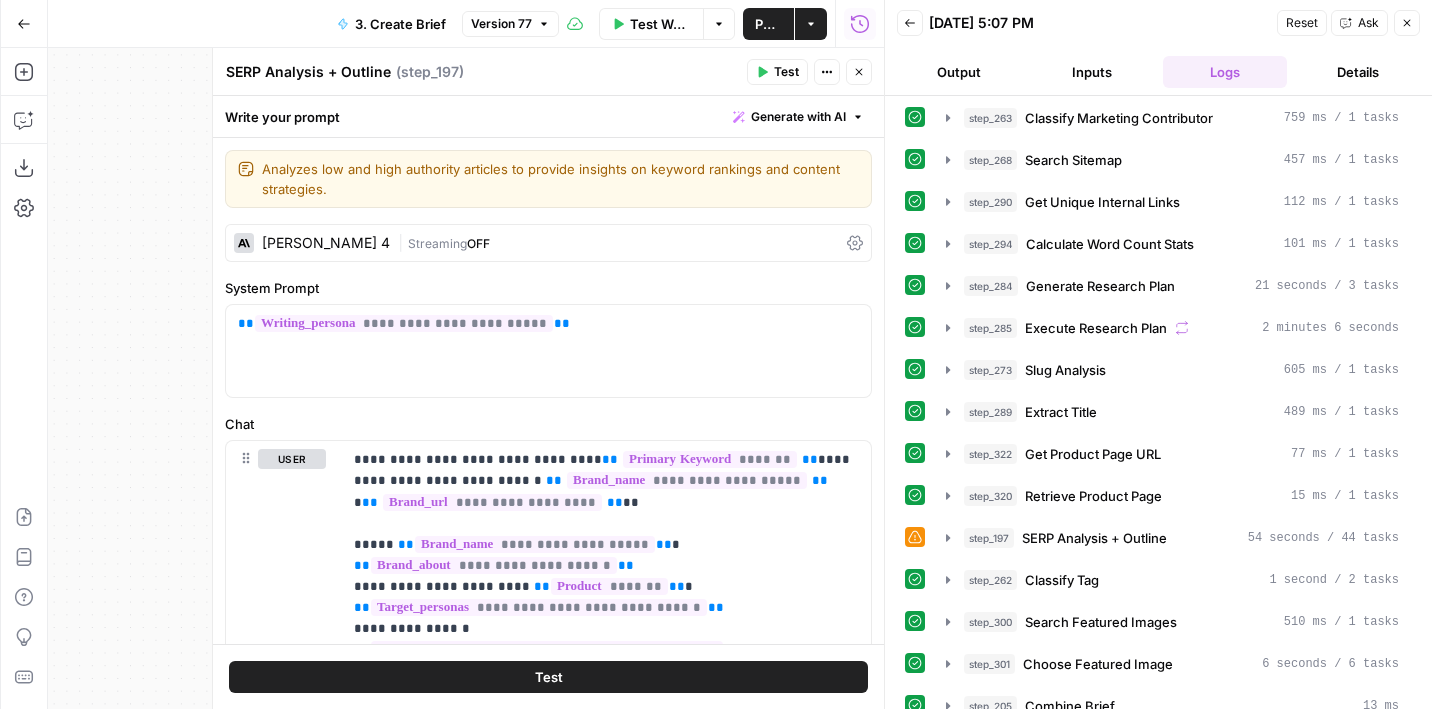 click on "|   Streaming  OFF" at bounding box center (618, 243) 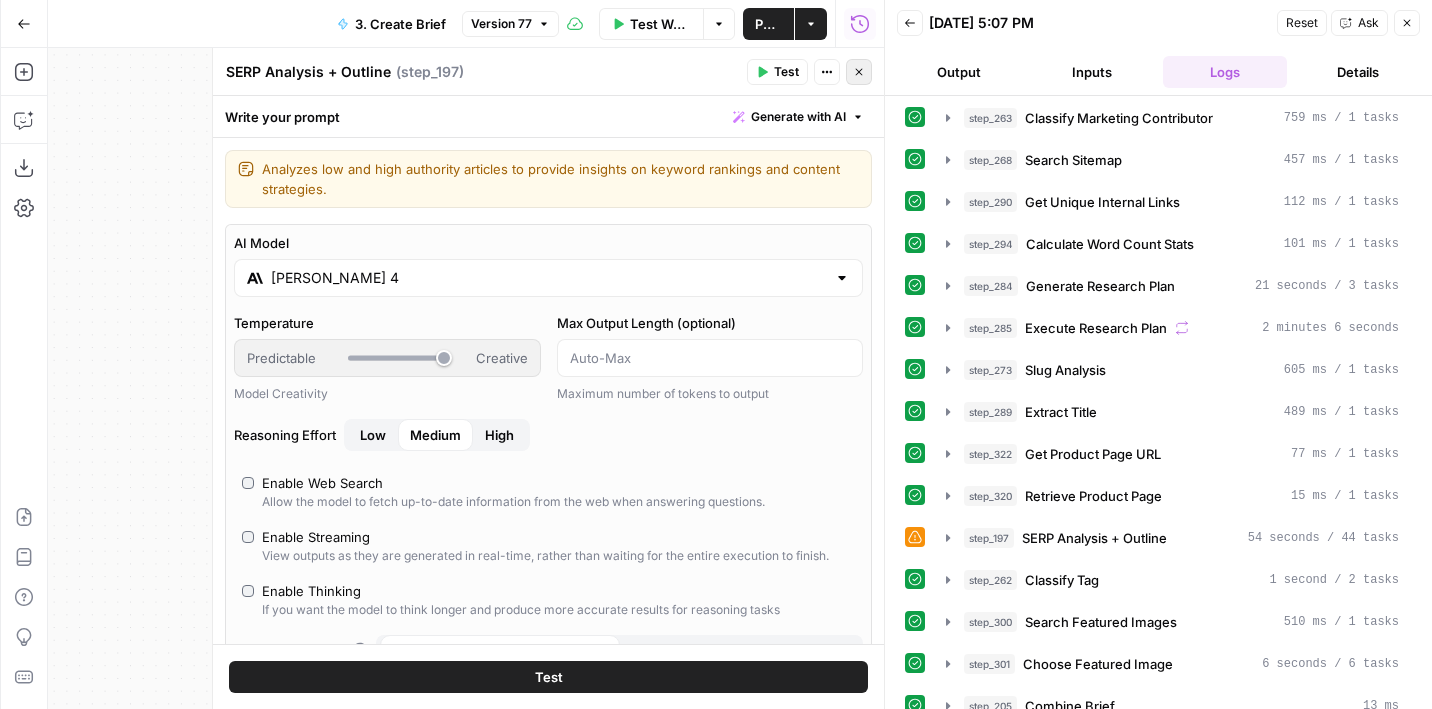 click on "Close" at bounding box center (859, 72) 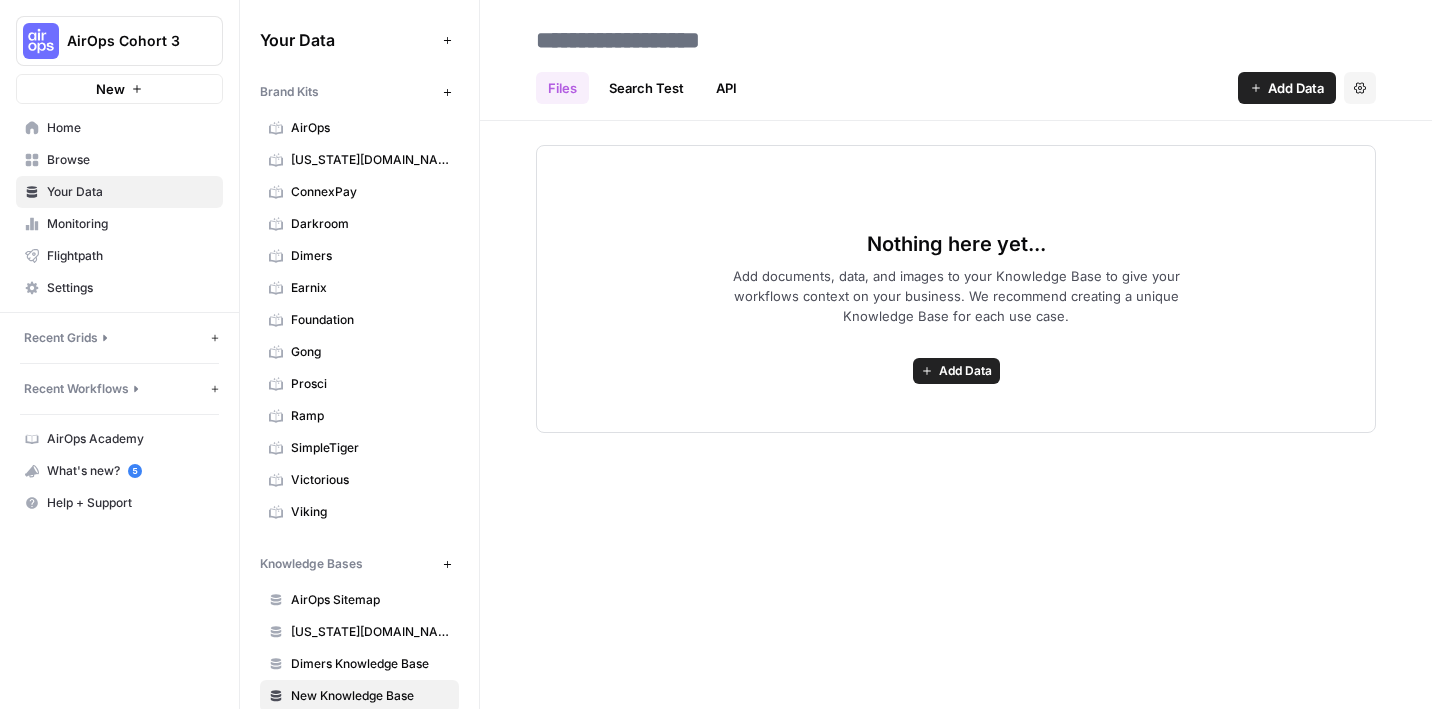 scroll, scrollTop: 0, scrollLeft: 0, axis: both 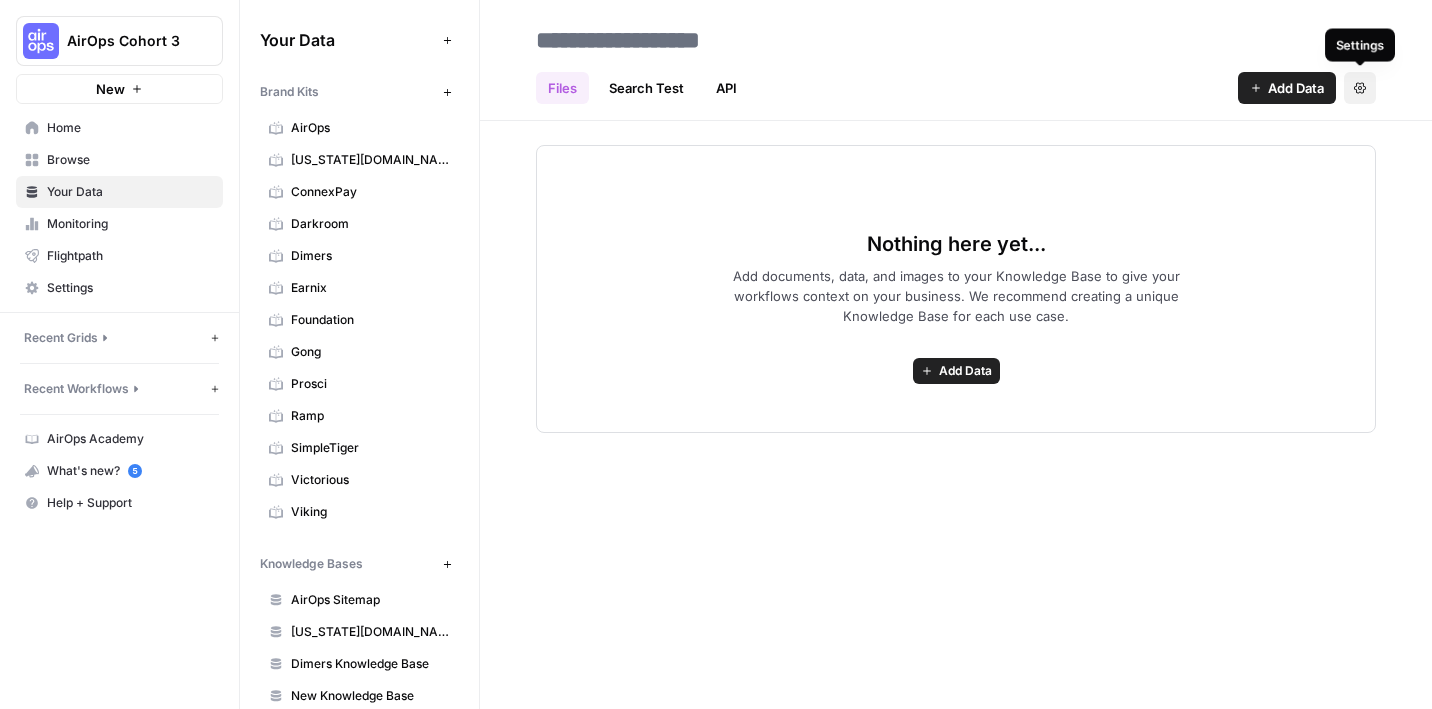 click on "Settings" at bounding box center [1360, 88] 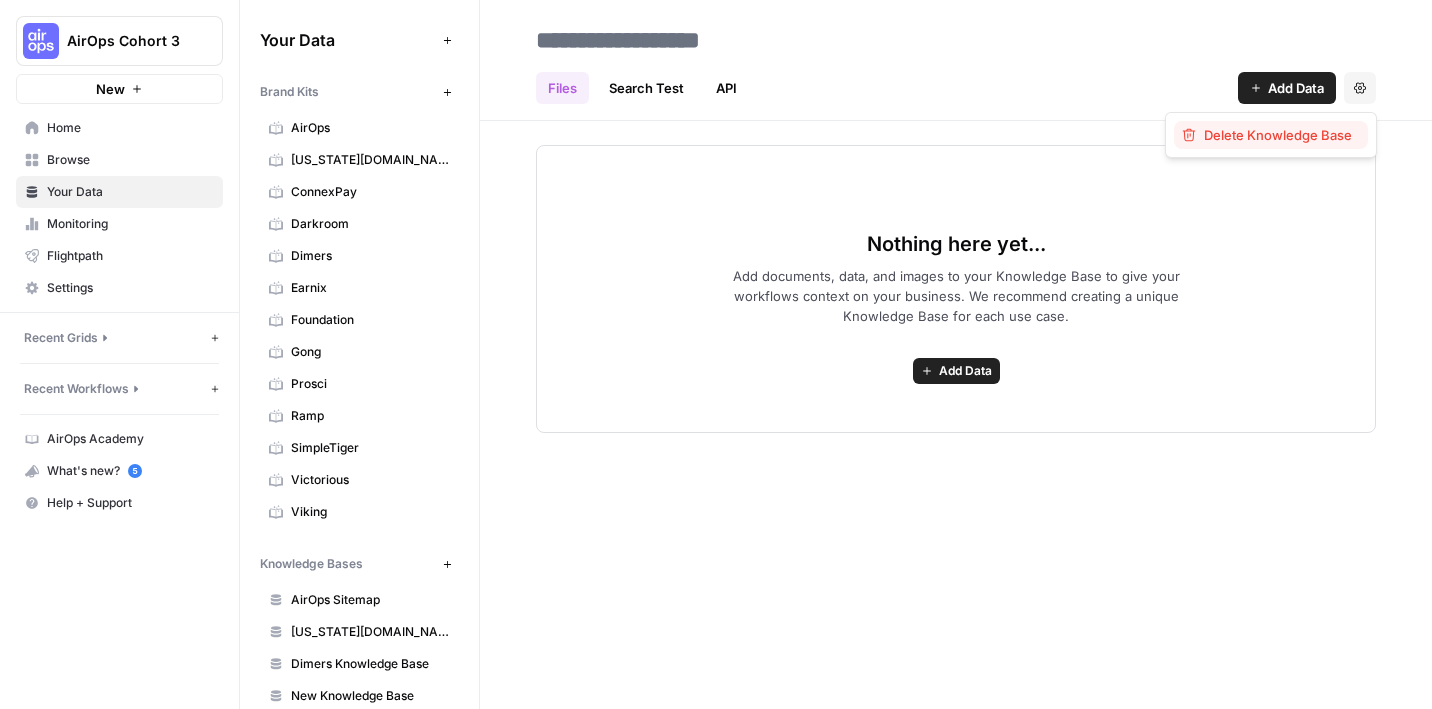 click on "Delete Knowledge Base" at bounding box center [1278, 135] 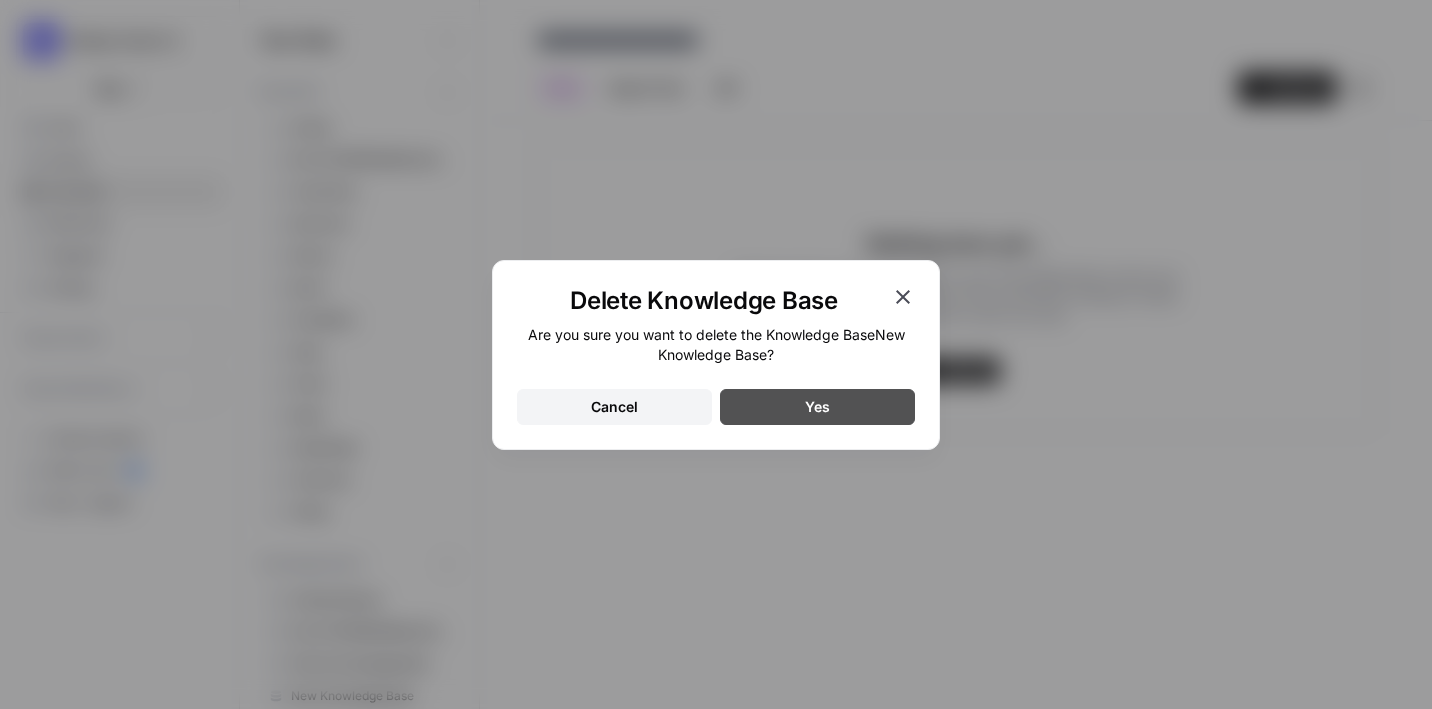 click on "Yes" at bounding box center [817, 407] 